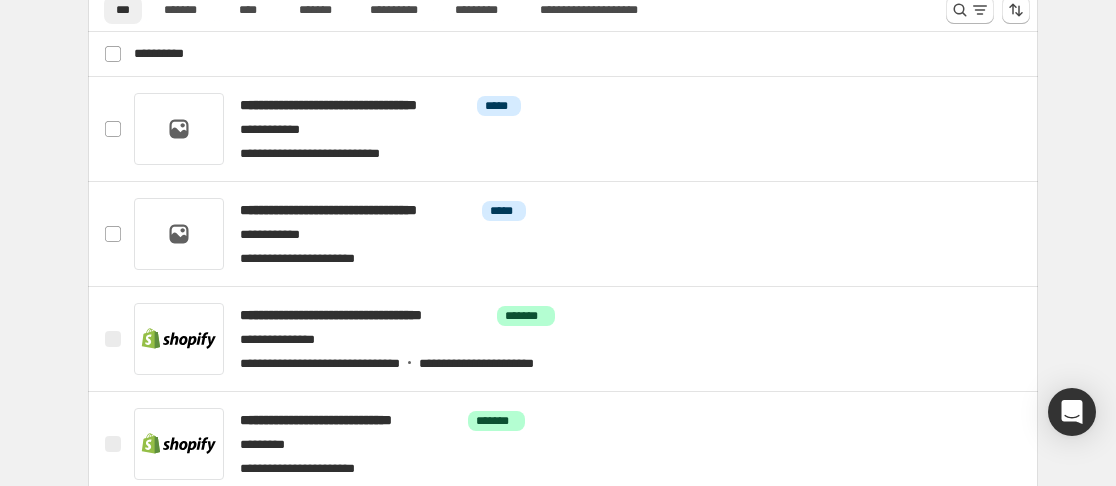 scroll, scrollTop: 905, scrollLeft: 0, axis: vertical 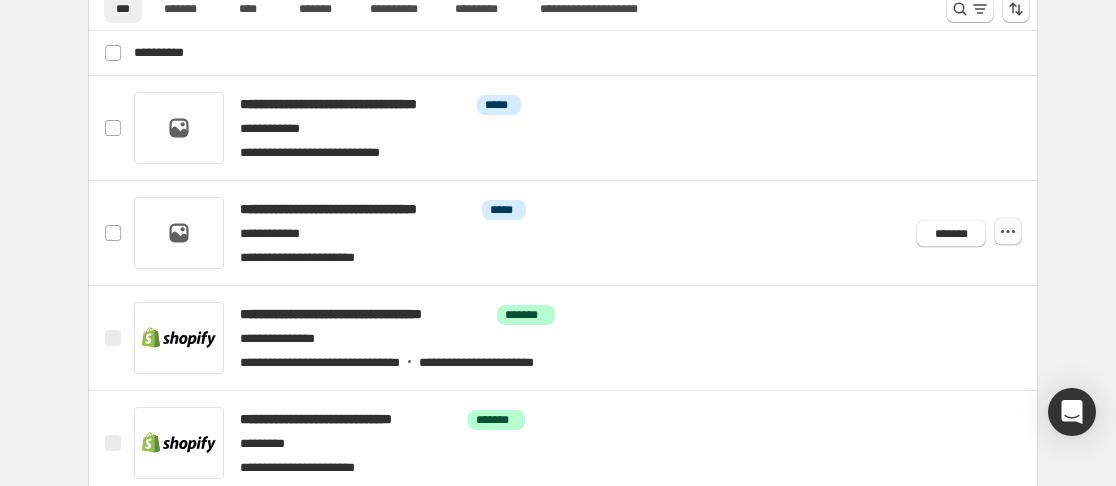 click 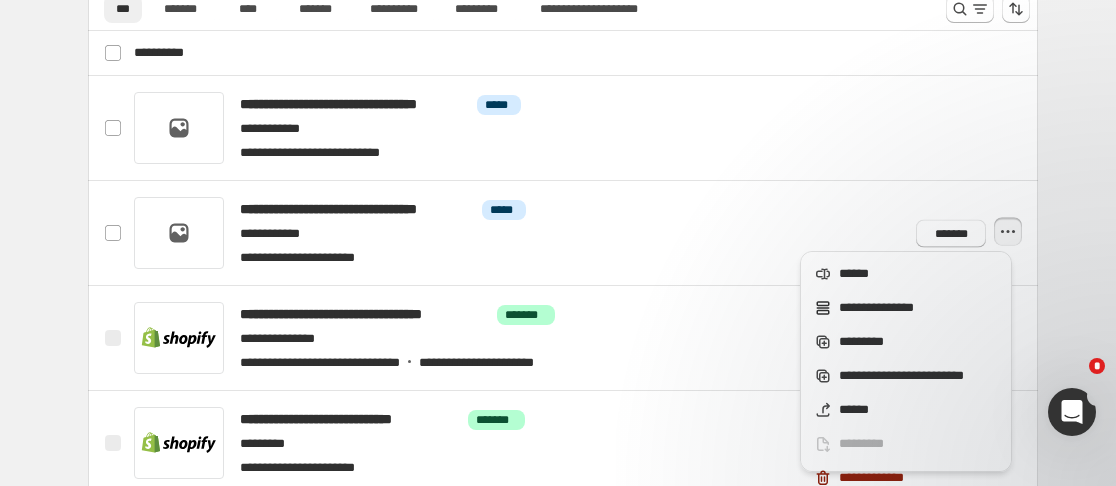 scroll, scrollTop: 0, scrollLeft: 0, axis: both 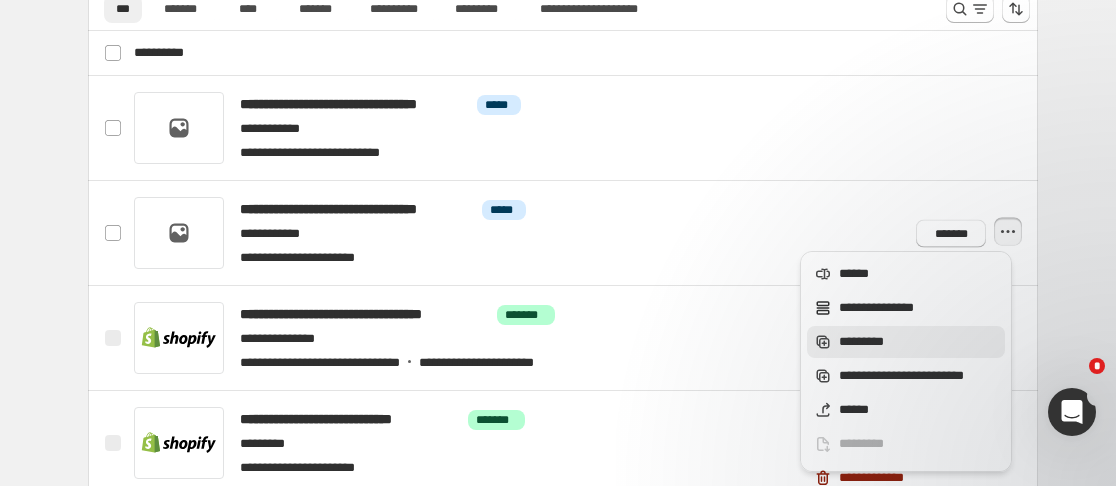 click on "*********" at bounding box center (919, 342) 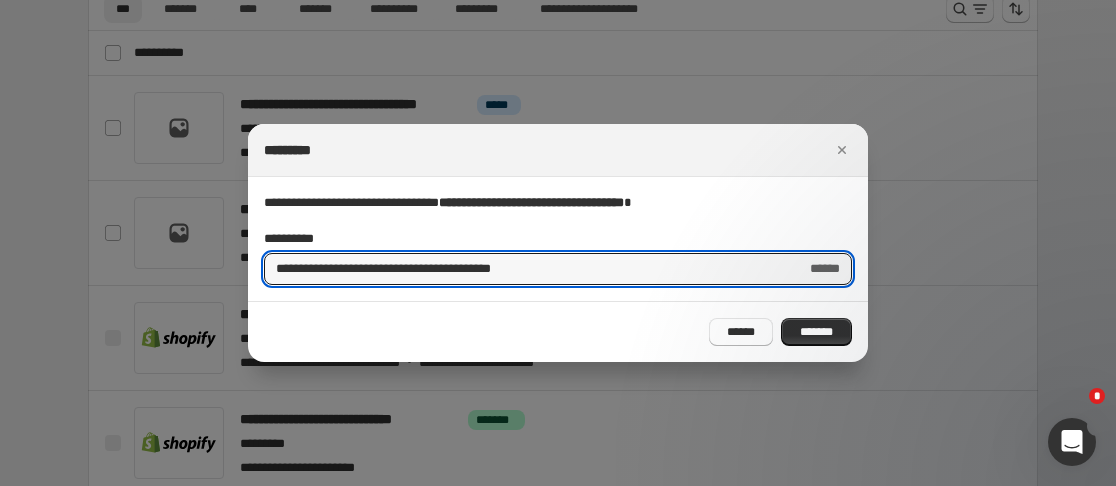 scroll, scrollTop: 0, scrollLeft: 0, axis: both 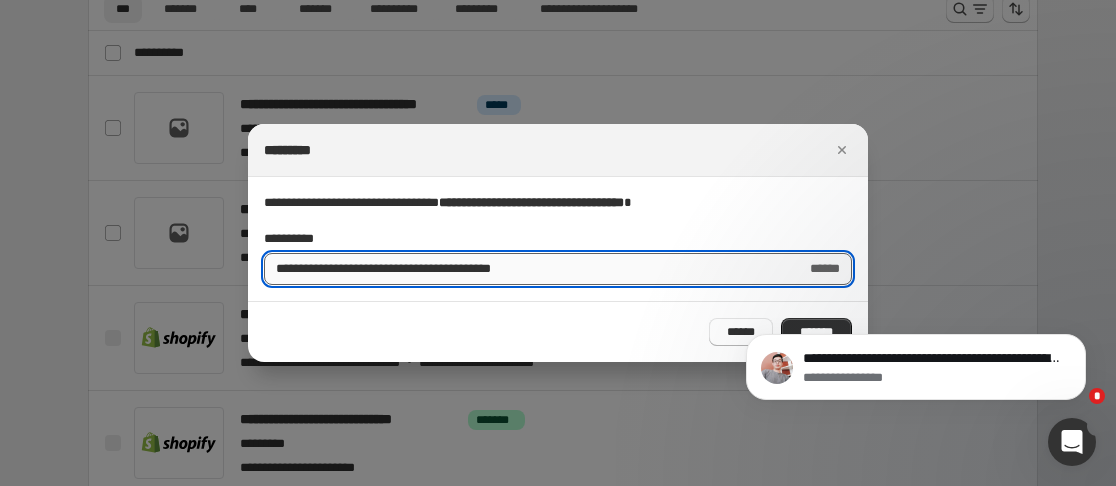 click on "**********" at bounding box center [527, 269] 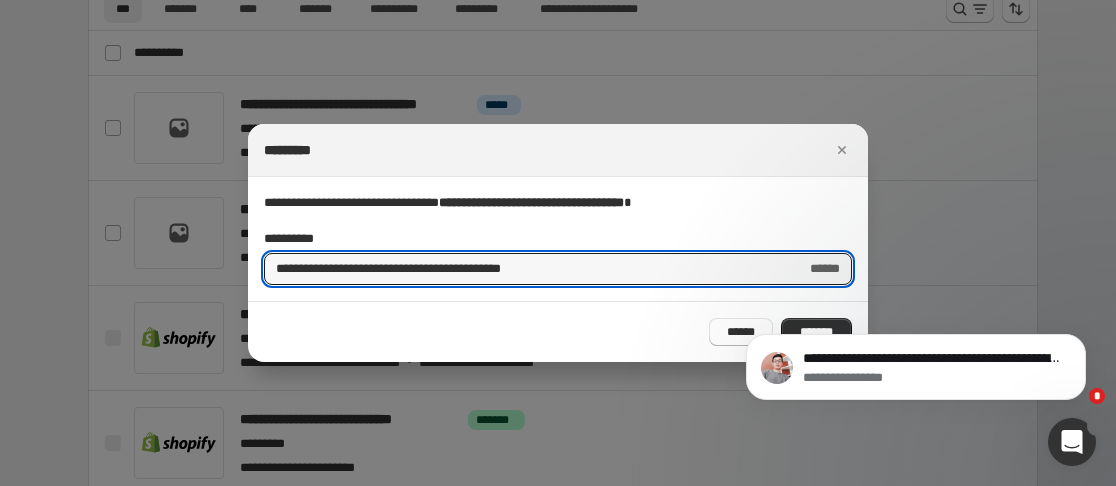 drag, startPoint x: 338, startPoint y: 266, endPoint x: 252, endPoint y: 271, distance: 86.145226 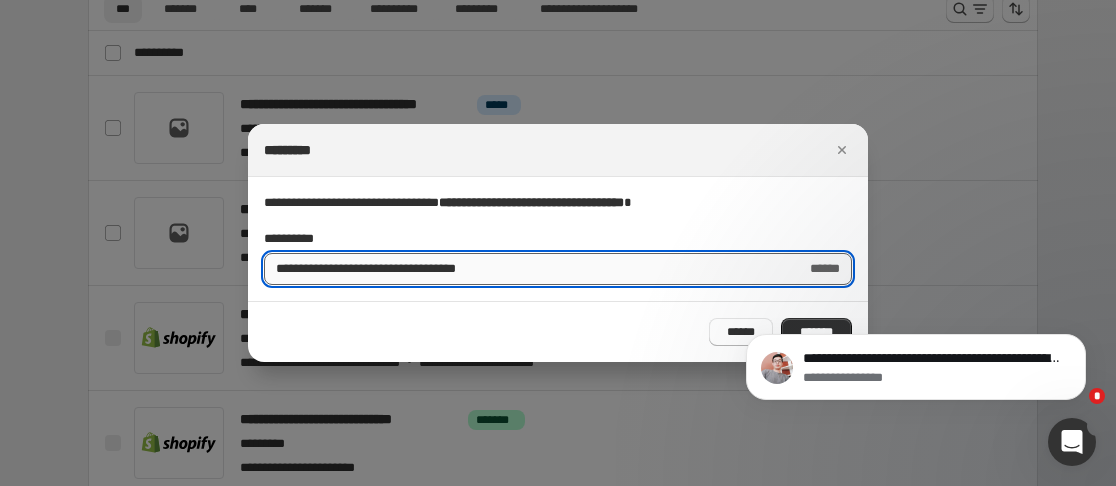 click on "**********" at bounding box center (527, 269) 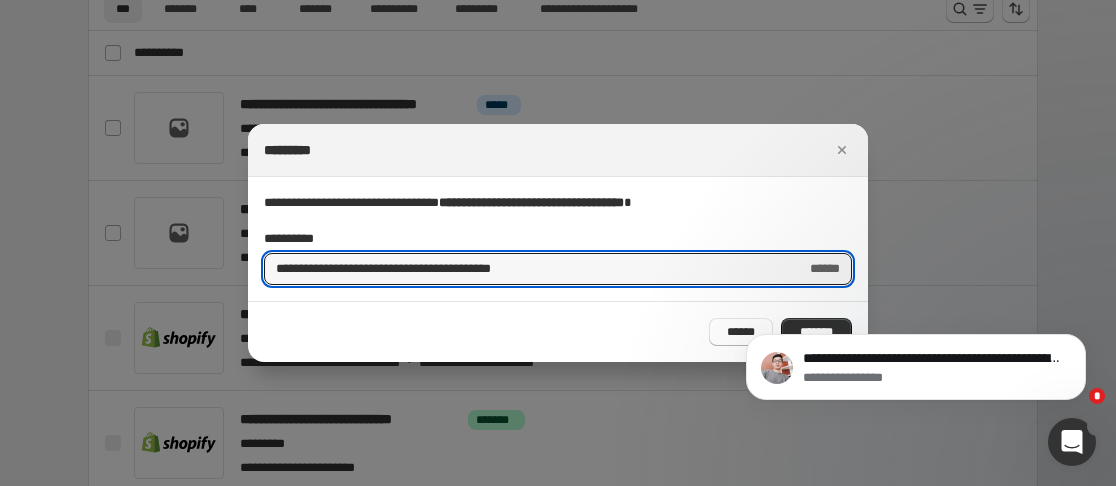 type on "**********" 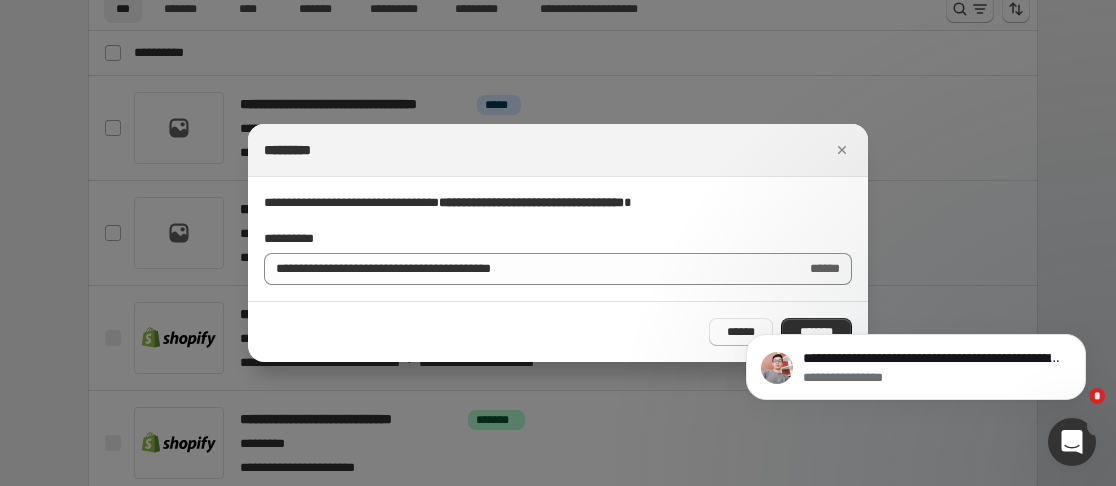 click on "**********" at bounding box center (916, 275) 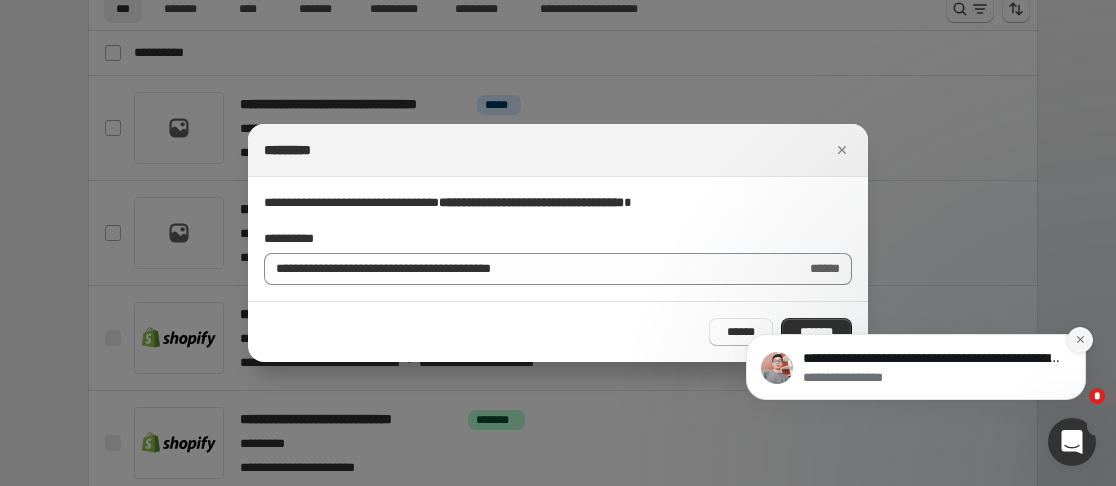 click 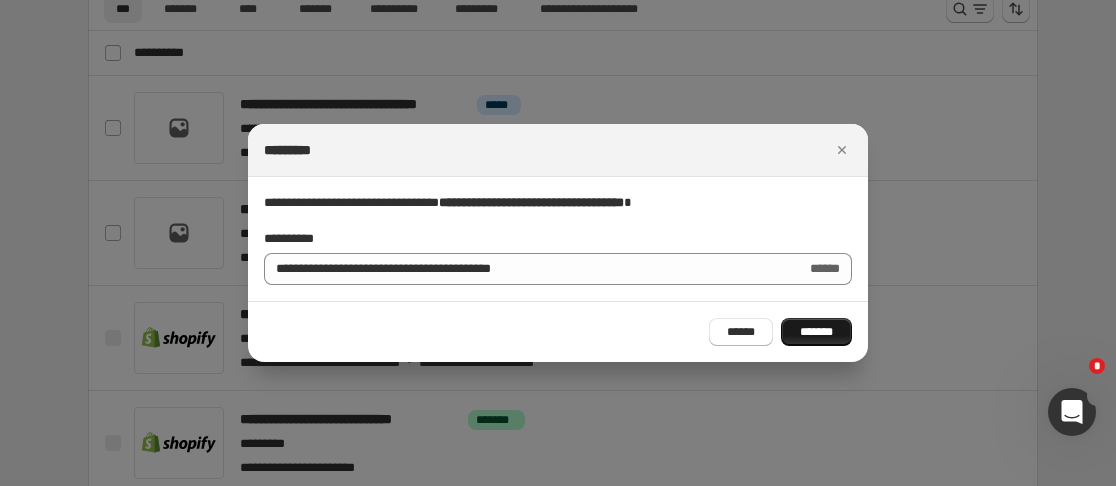 click on "*******" at bounding box center [816, 332] 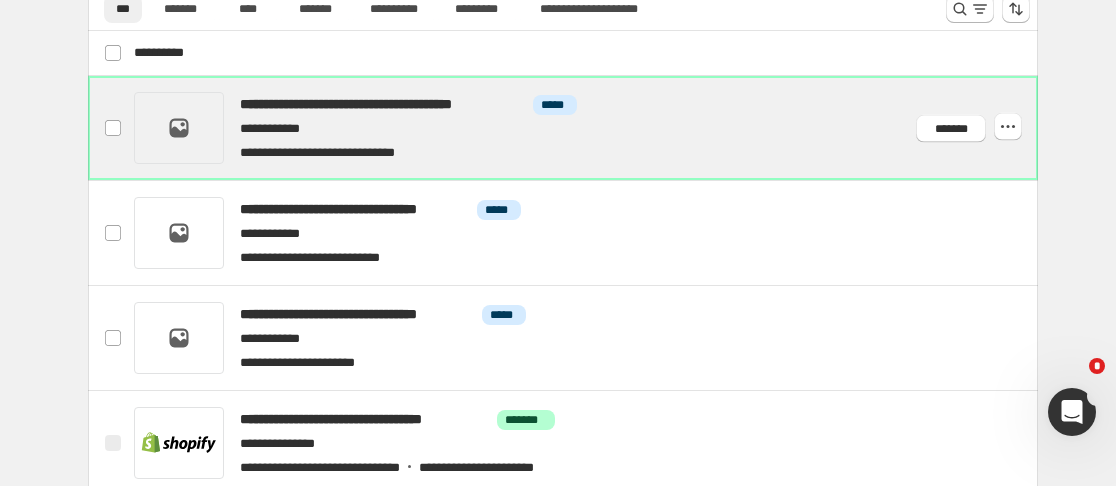 click at bounding box center [587, 128] 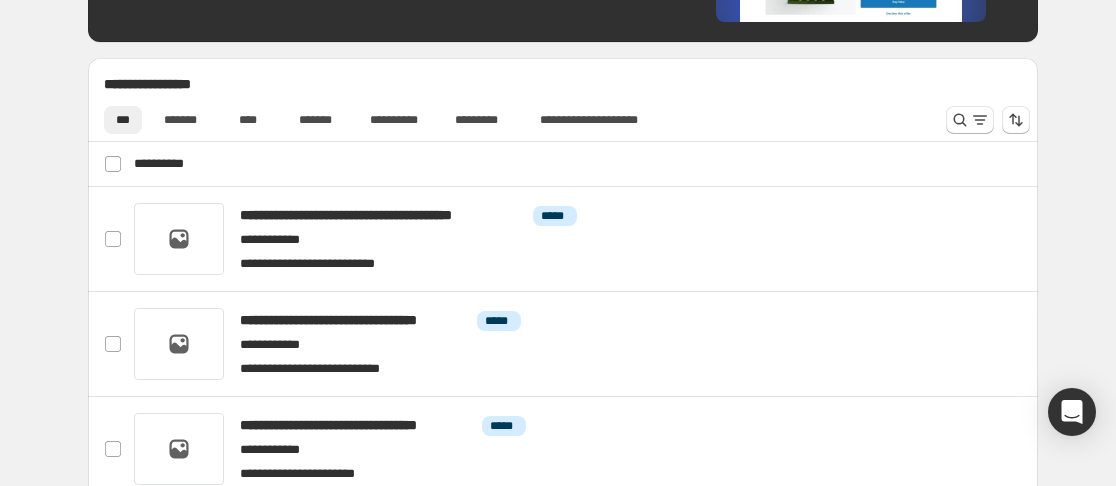 scroll, scrollTop: 870, scrollLeft: 0, axis: vertical 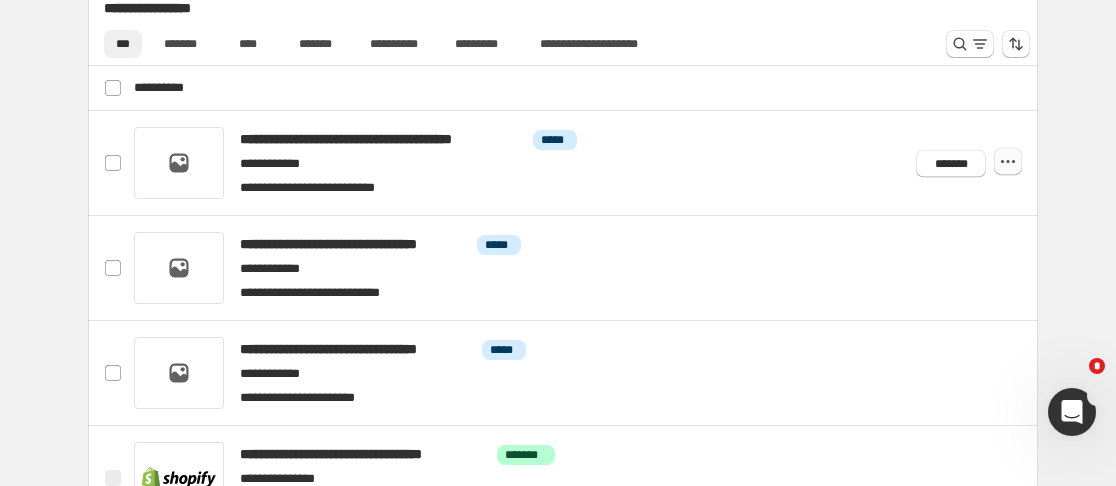 click 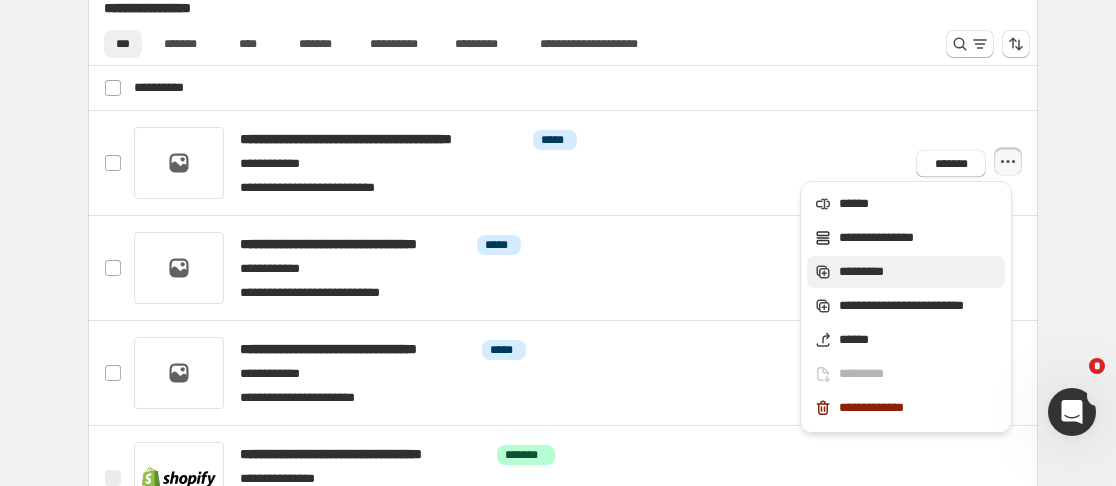 click on "*********" at bounding box center (919, 272) 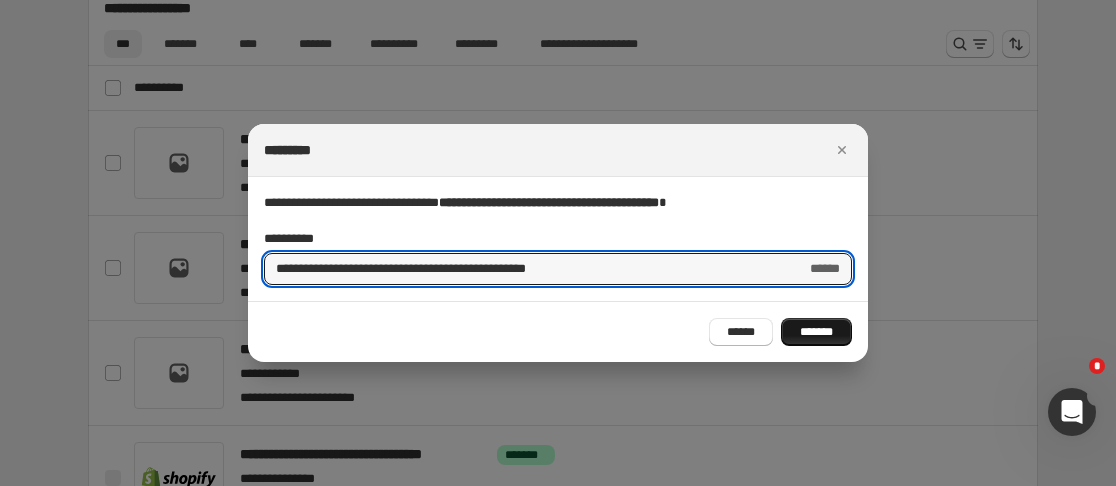 type on "**********" 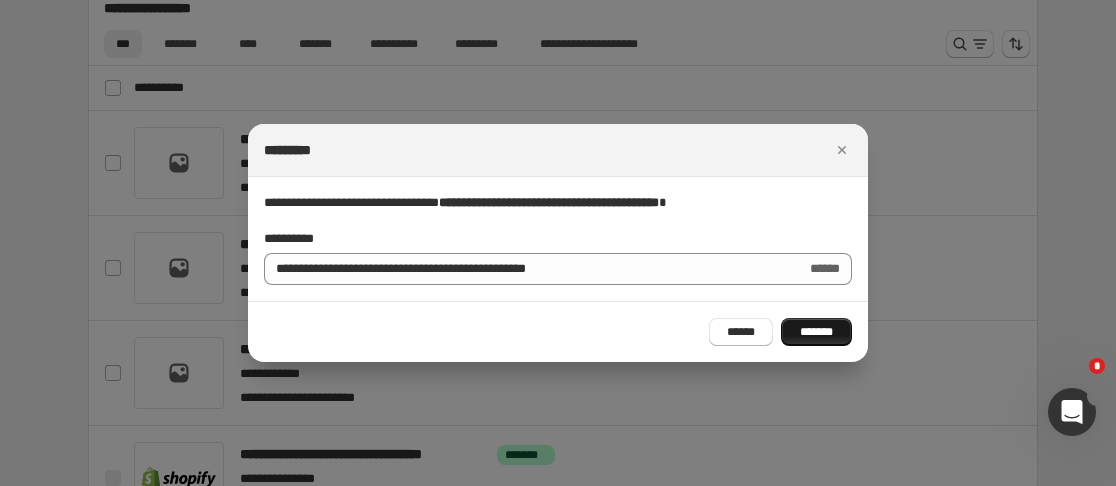 click on "*******" at bounding box center [816, 332] 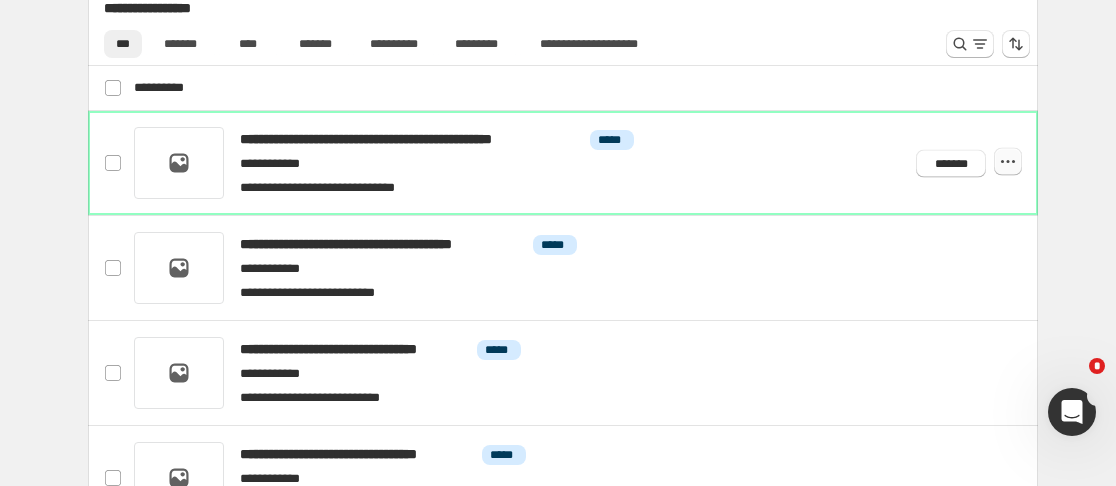 click 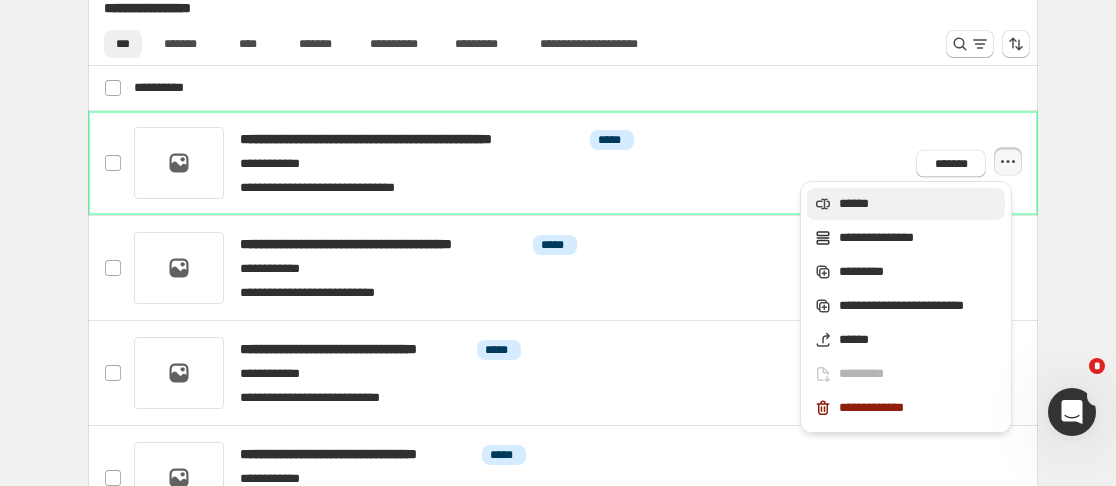 click on "******" at bounding box center (919, 204) 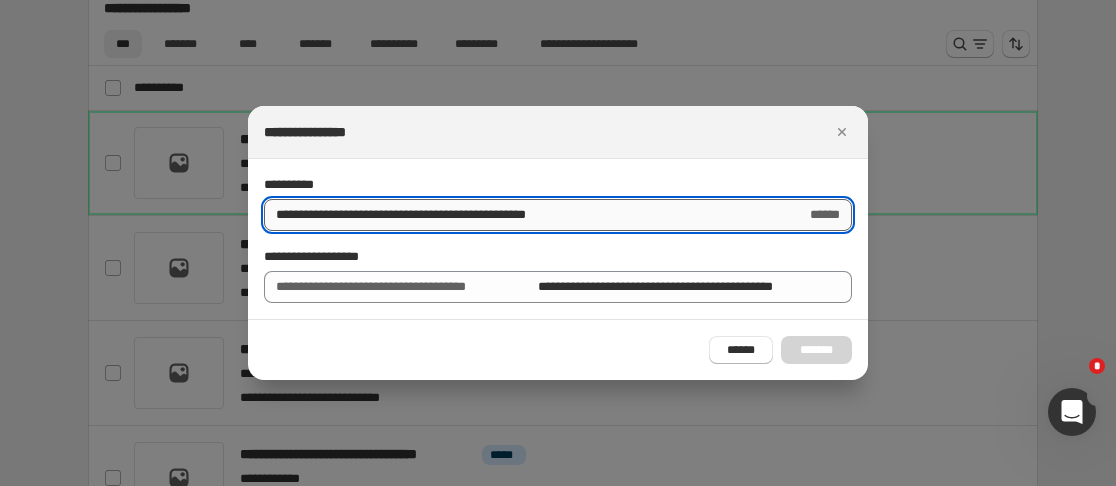 click on "**********" at bounding box center [527, 215] 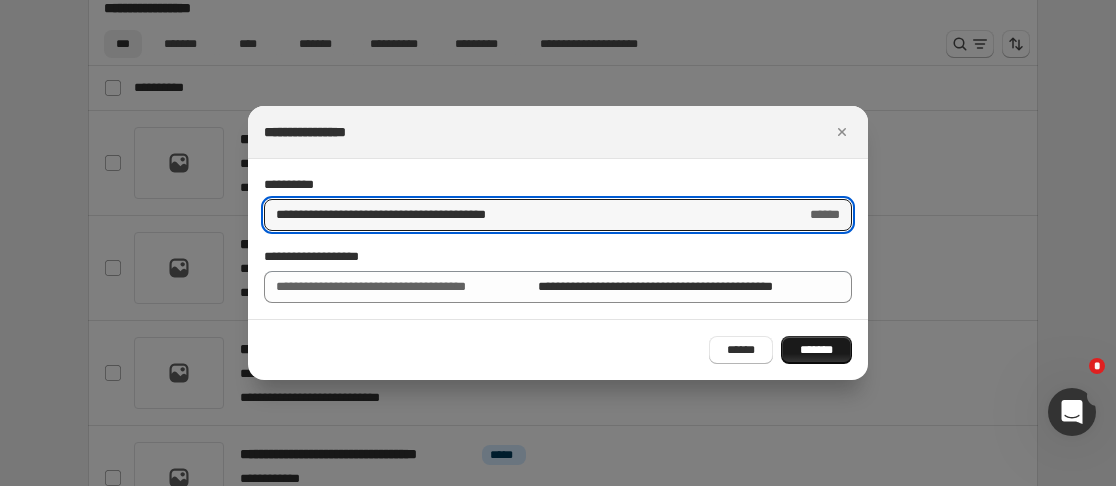 type on "**********" 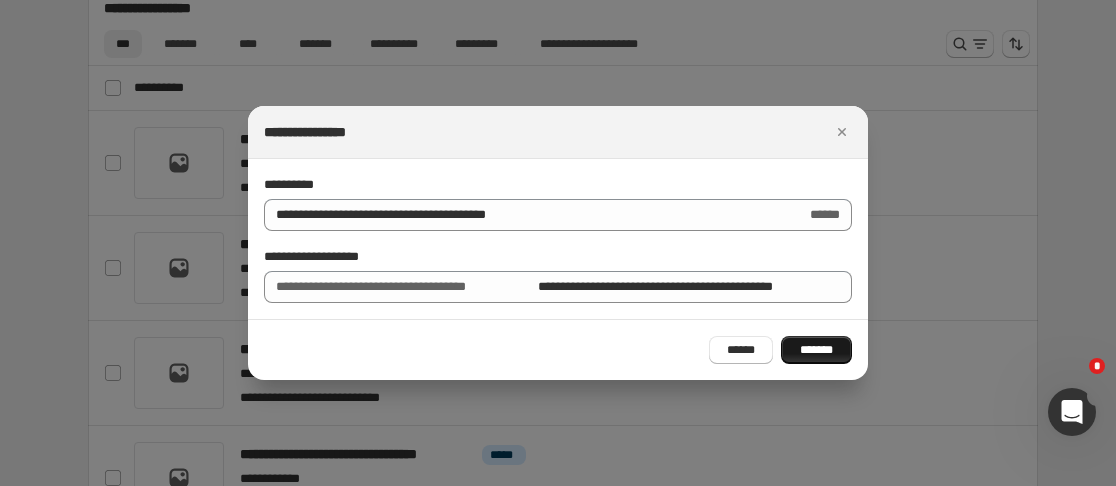 click on "*******" at bounding box center (816, 350) 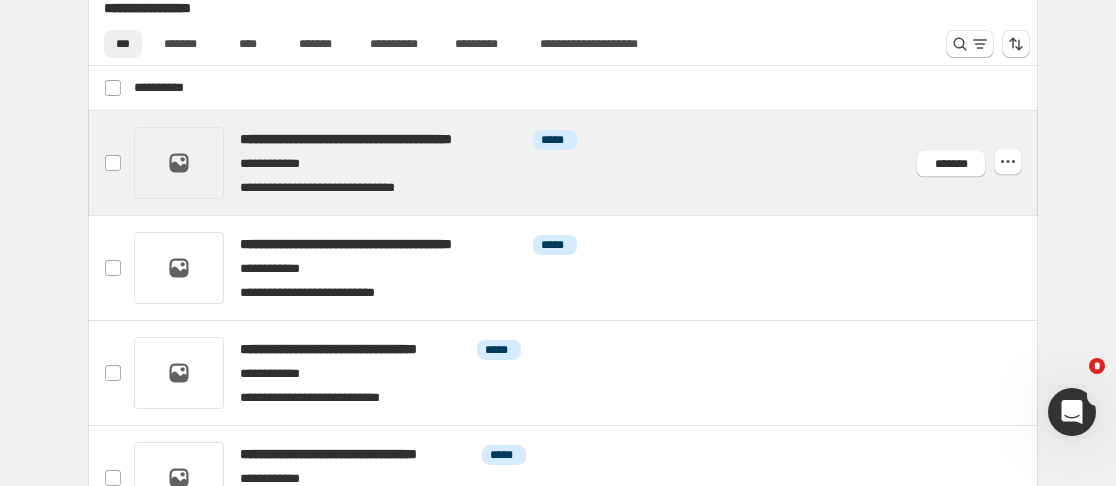 click at bounding box center (587, 163) 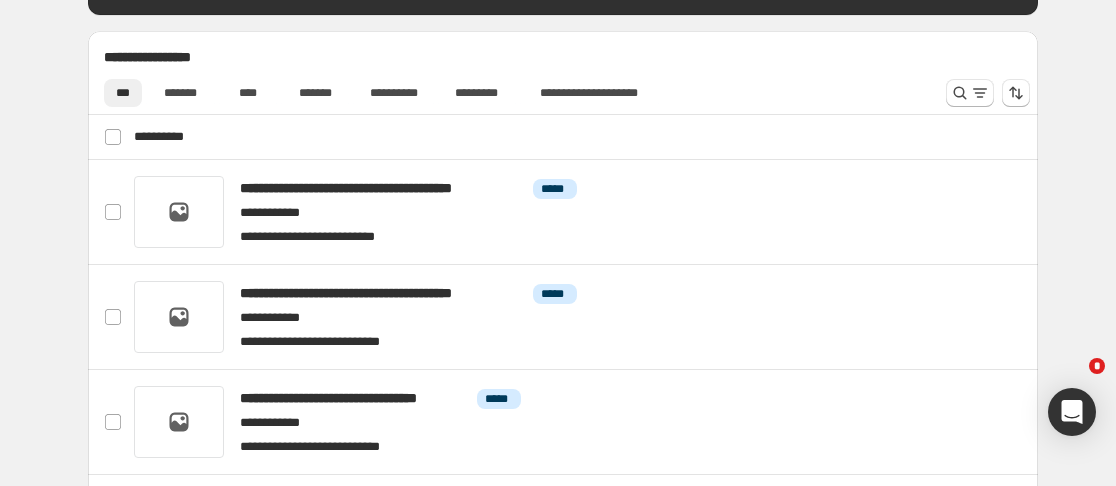 scroll, scrollTop: 822, scrollLeft: 0, axis: vertical 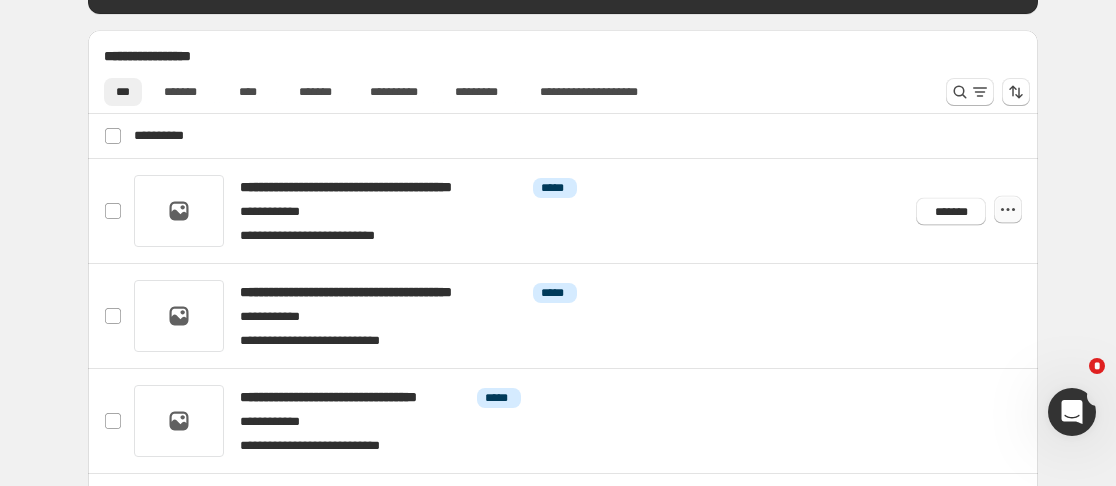 click 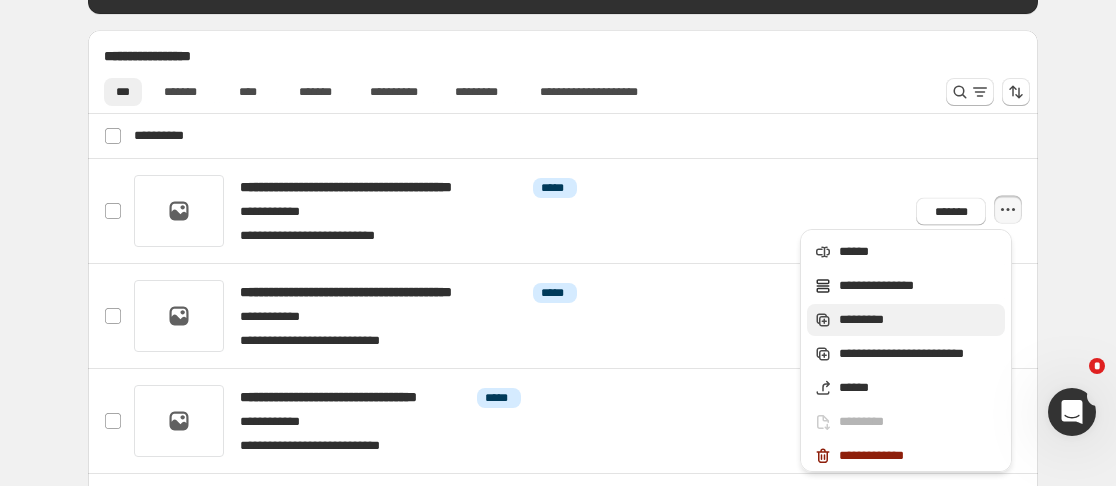 click on "*********" at bounding box center [919, 320] 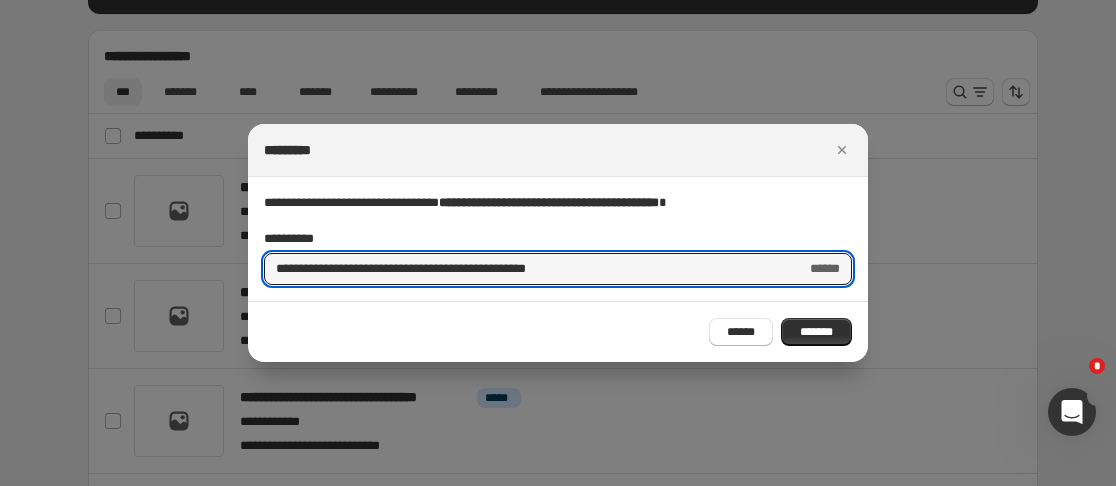 drag, startPoint x: 328, startPoint y: 272, endPoint x: 166, endPoint y: 274, distance: 162.01234 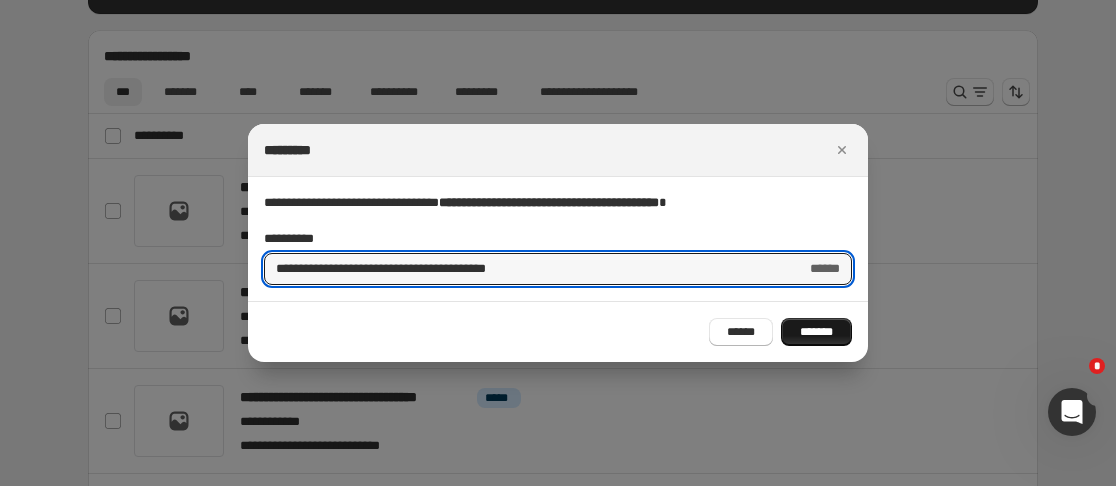 type on "**********" 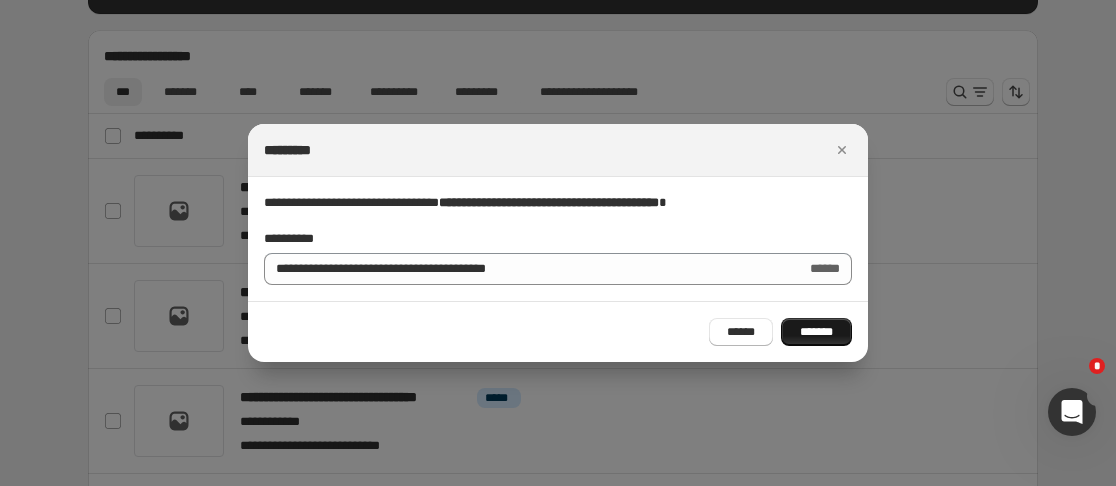 click on "*******" at bounding box center (816, 332) 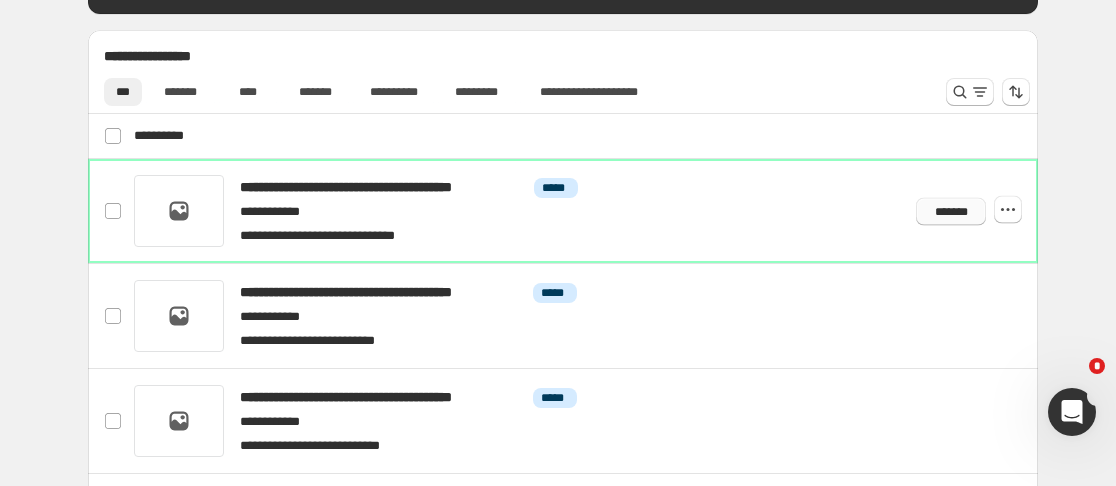 click on "*******" at bounding box center [951, 211] 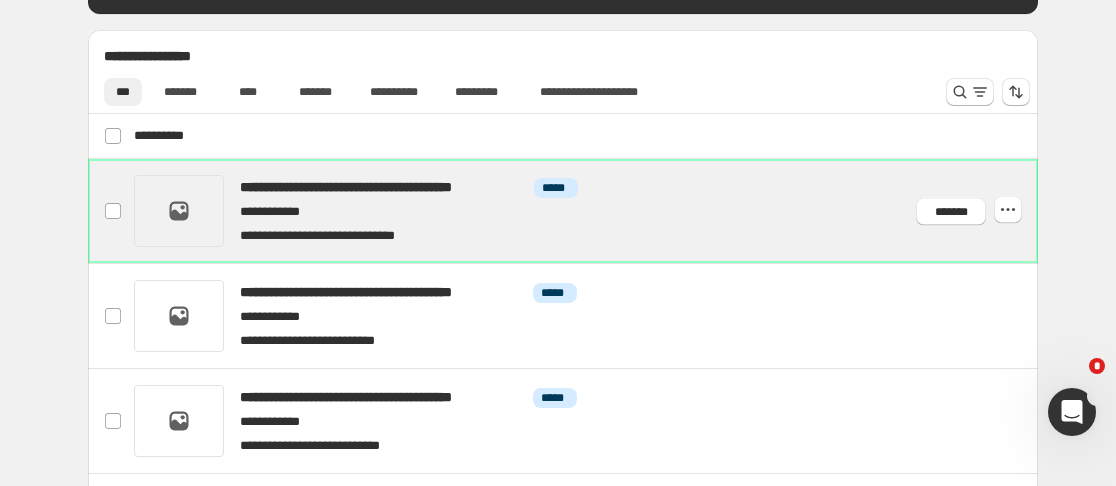 click at bounding box center (587, 211) 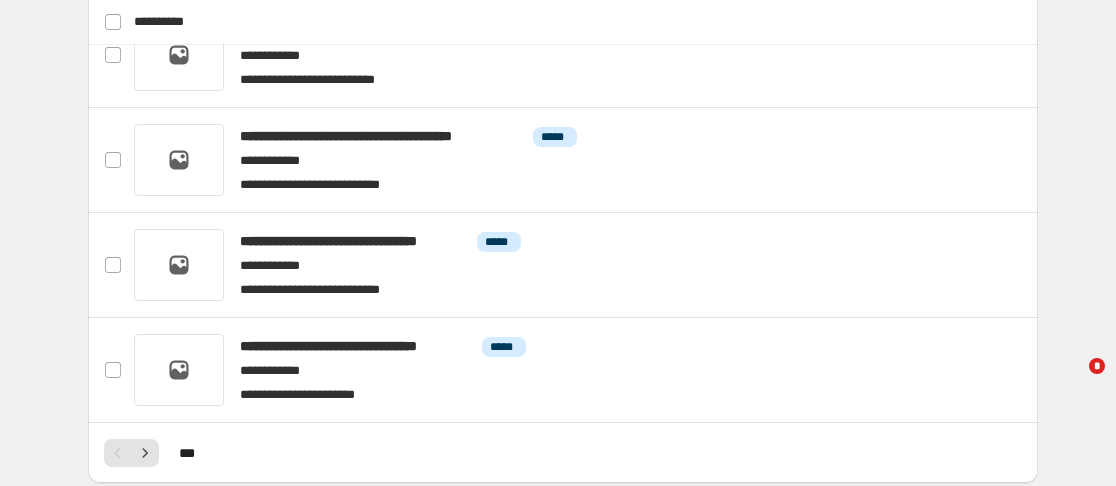 scroll, scrollTop: 1168, scrollLeft: 0, axis: vertical 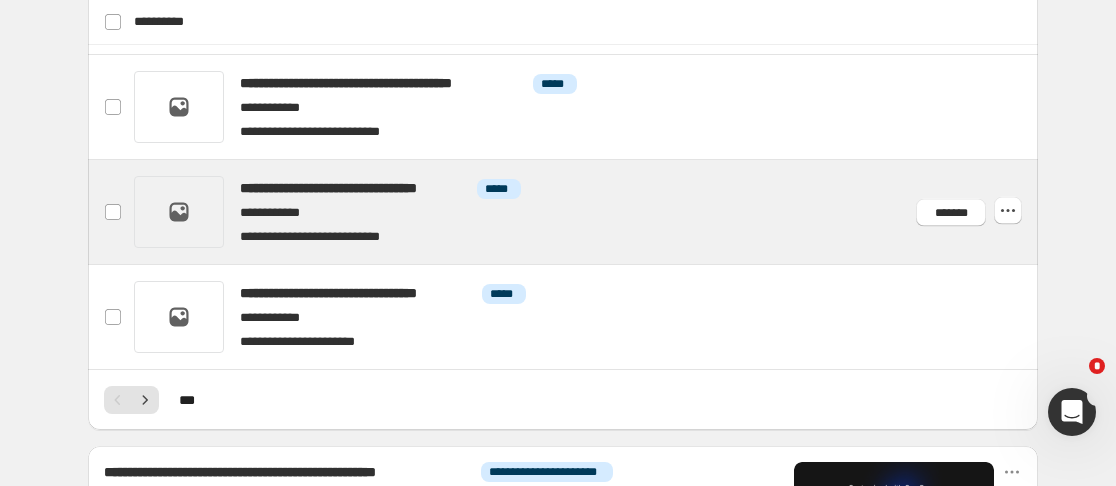 click at bounding box center [587, 212] 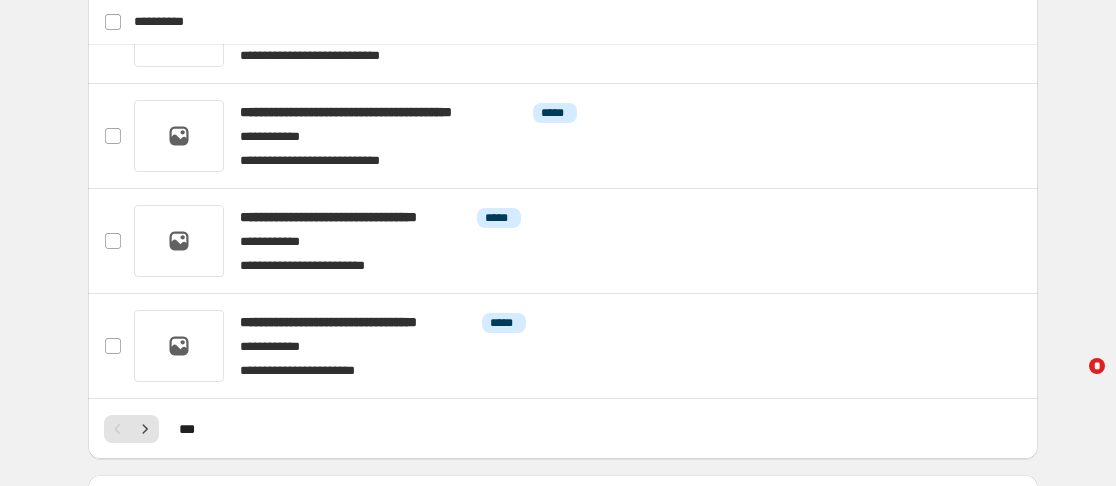 scroll, scrollTop: 1049, scrollLeft: 0, axis: vertical 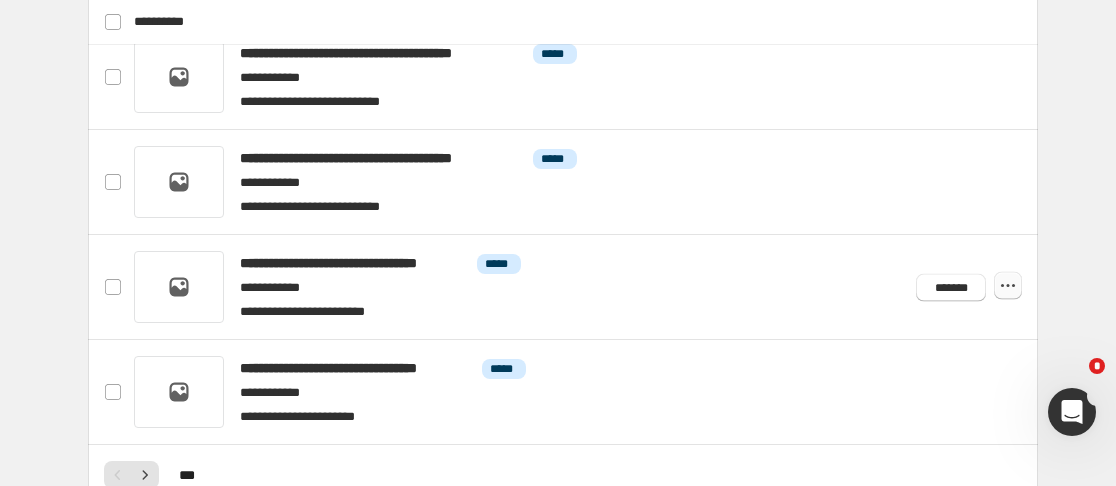 click 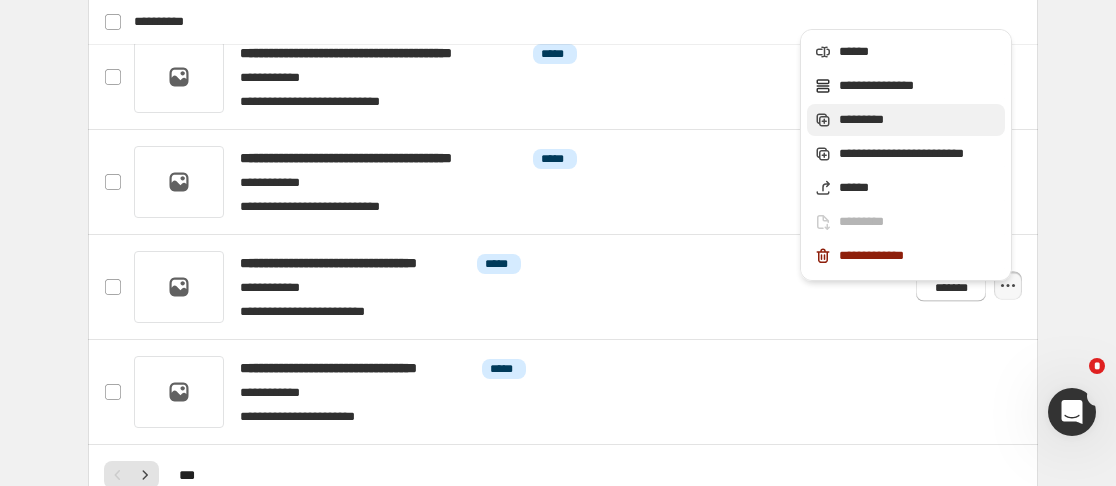 click on "*********" at bounding box center [906, 120] 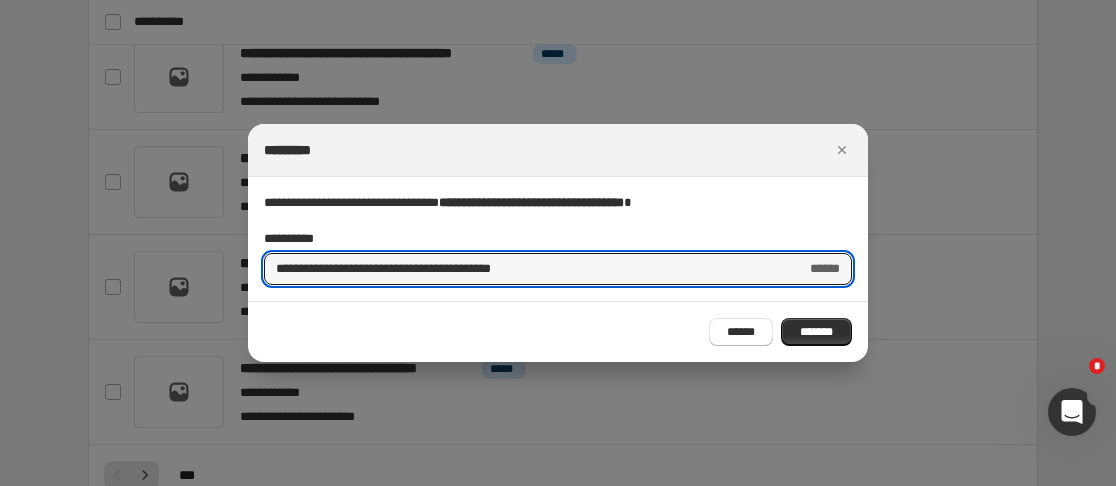 drag, startPoint x: 325, startPoint y: 271, endPoint x: 215, endPoint y: 266, distance: 110.11358 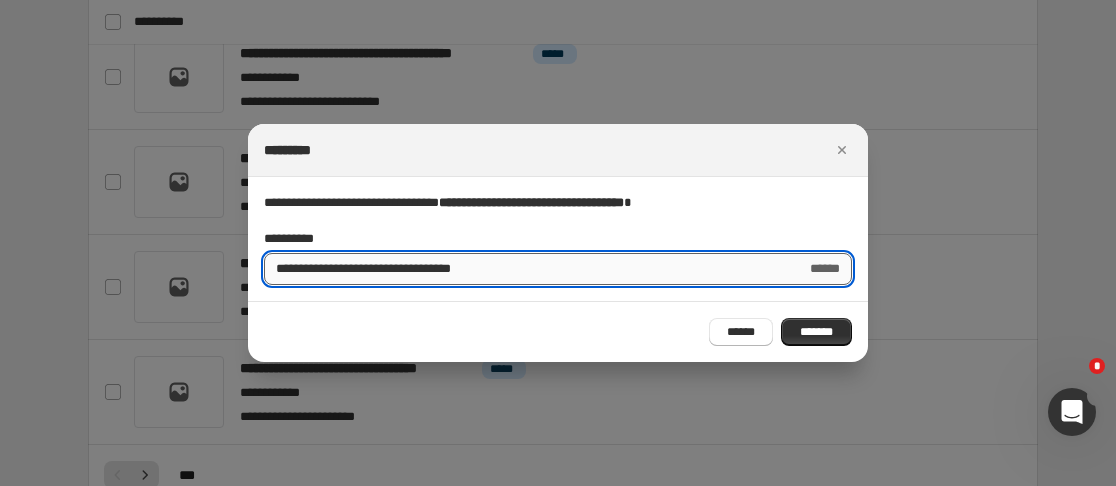 click on "**********" at bounding box center (527, 269) 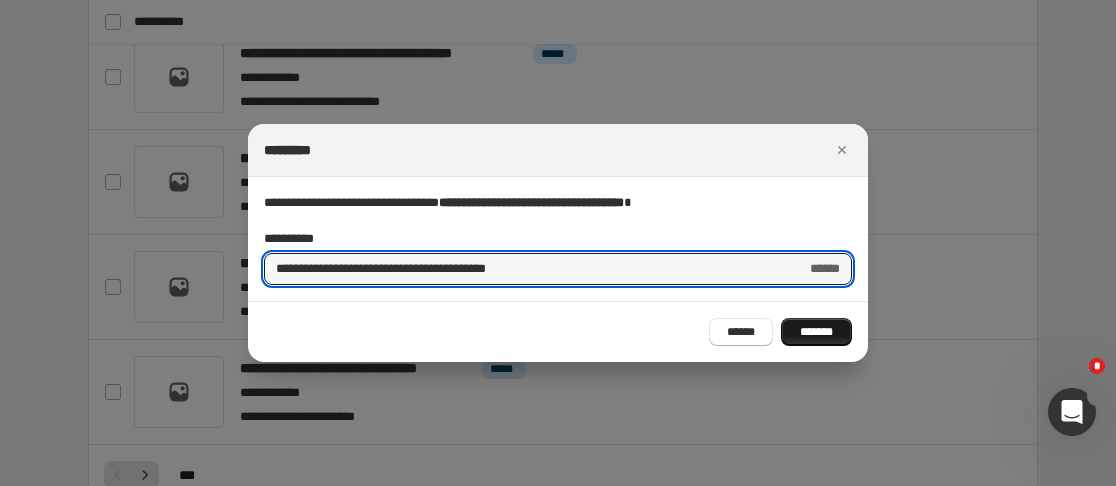 type on "**********" 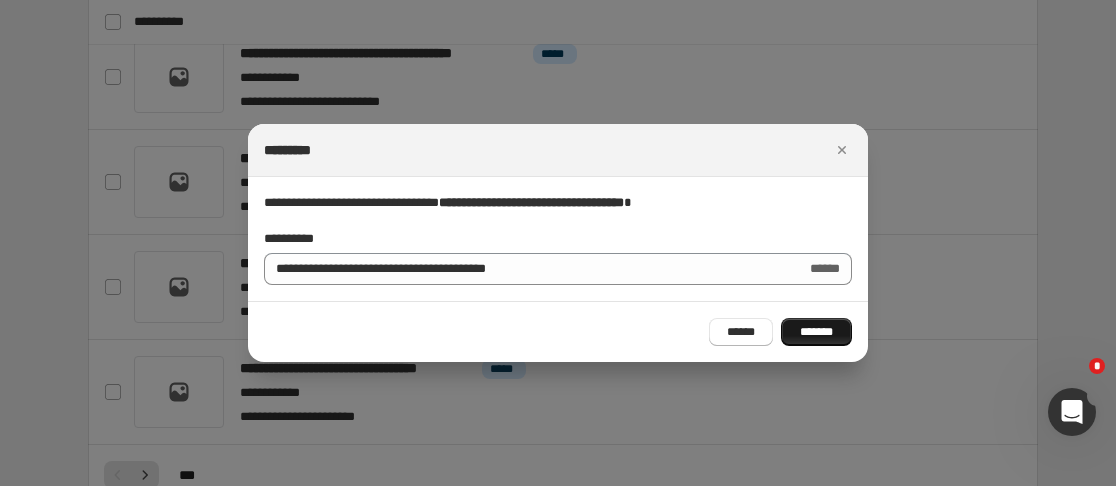 click on "*******" at bounding box center [816, 332] 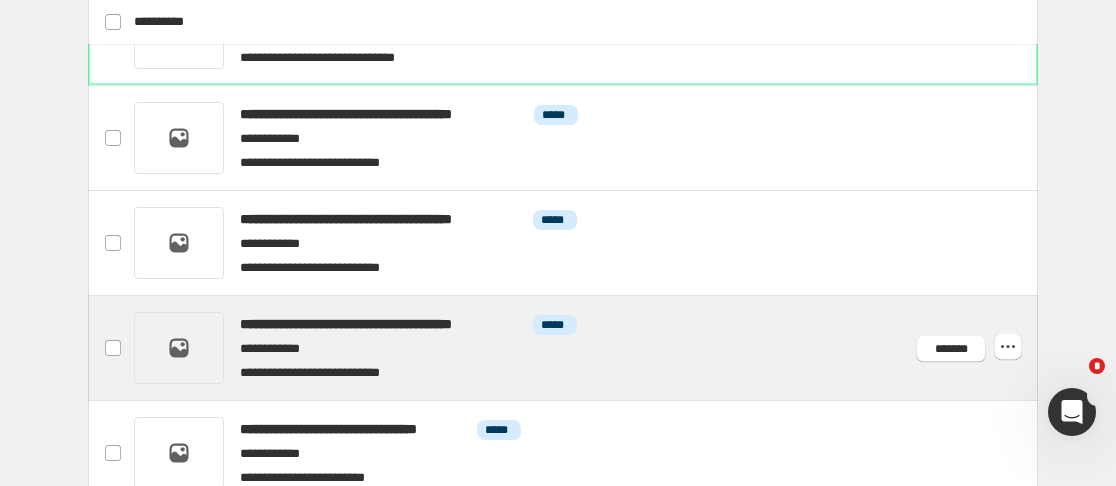 scroll, scrollTop: 906, scrollLeft: 0, axis: vertical 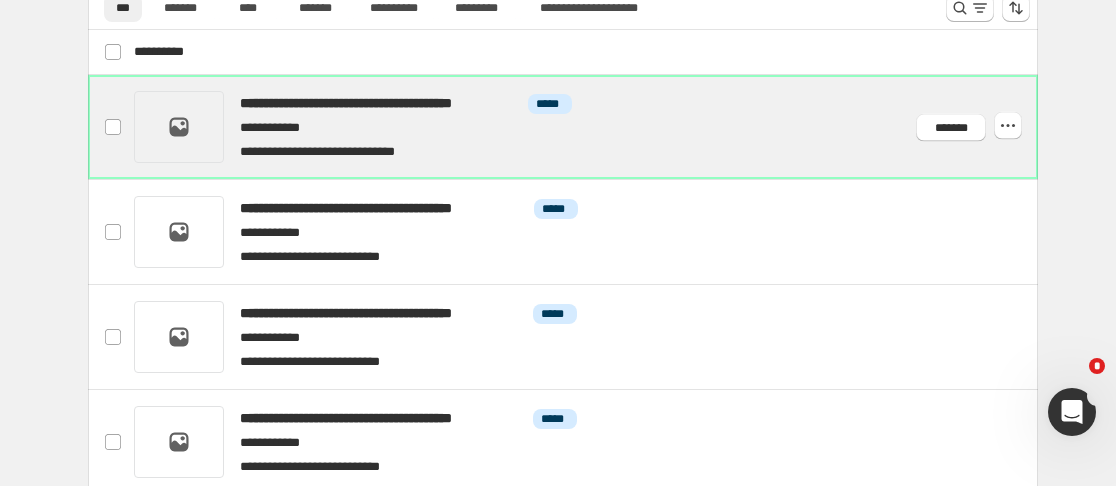 click at bounding box center [587, 127] 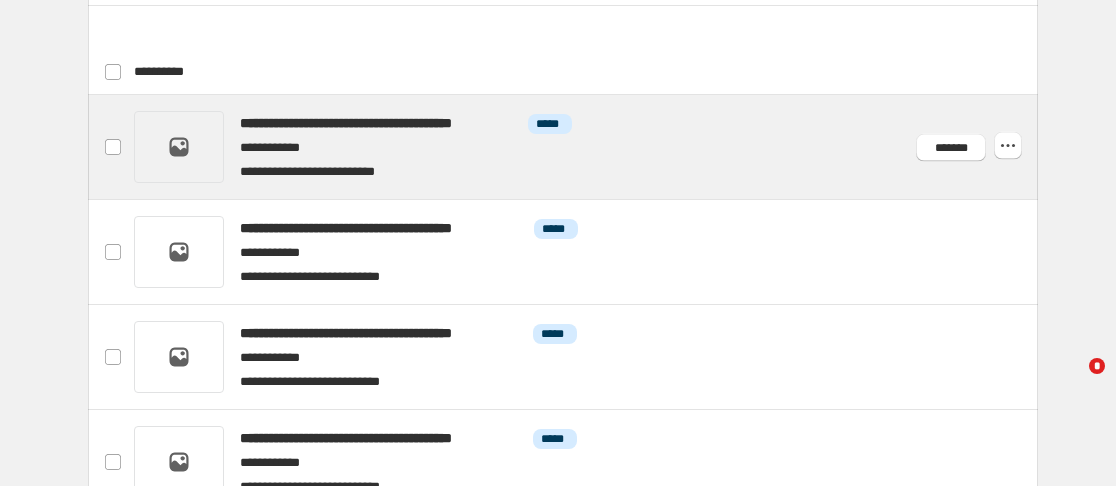 scroll, scrollTop: 1030, scrollLeft: 0, axis: vertical 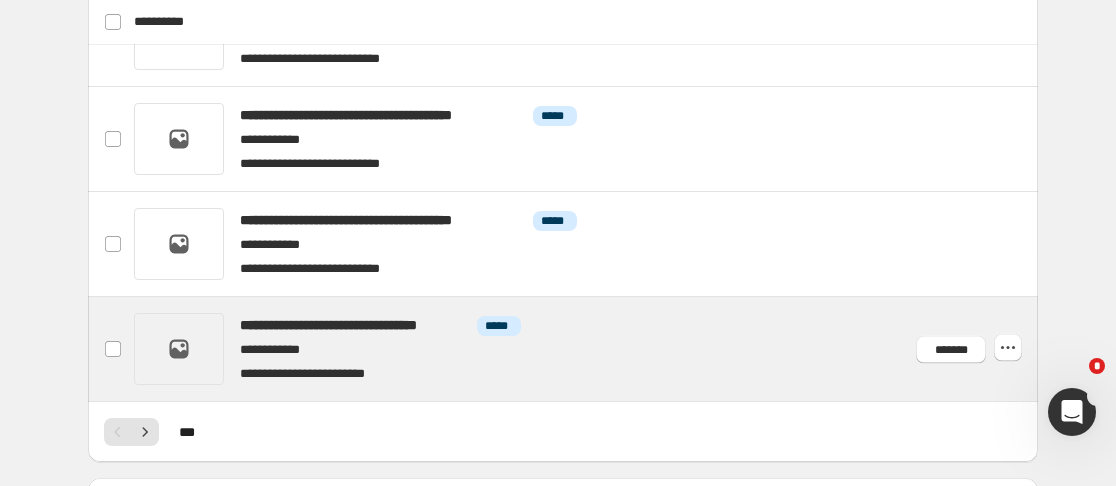 click at bounding box center [587, 349] 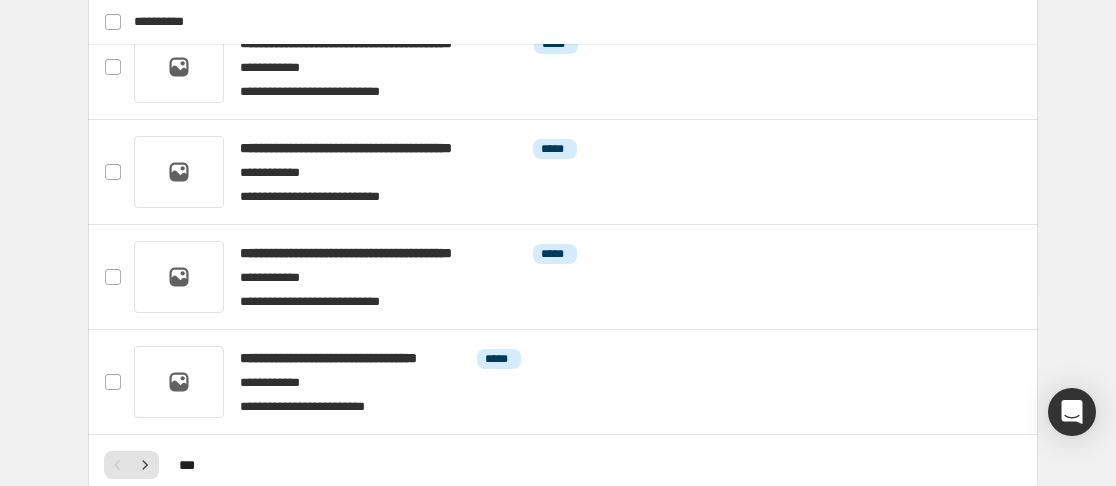 scroll, scrollTop: 1216, scrollLeft: 0, axis: vertical 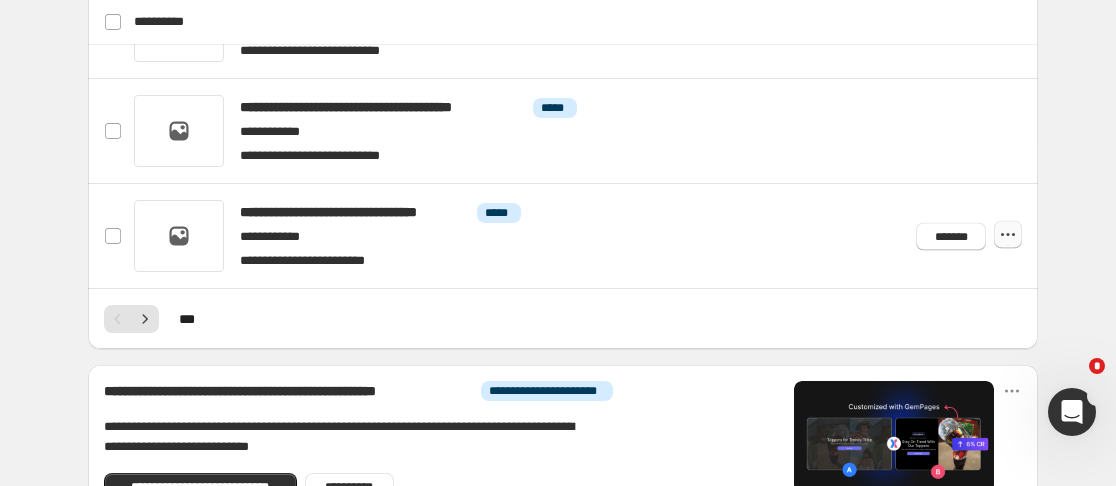 click 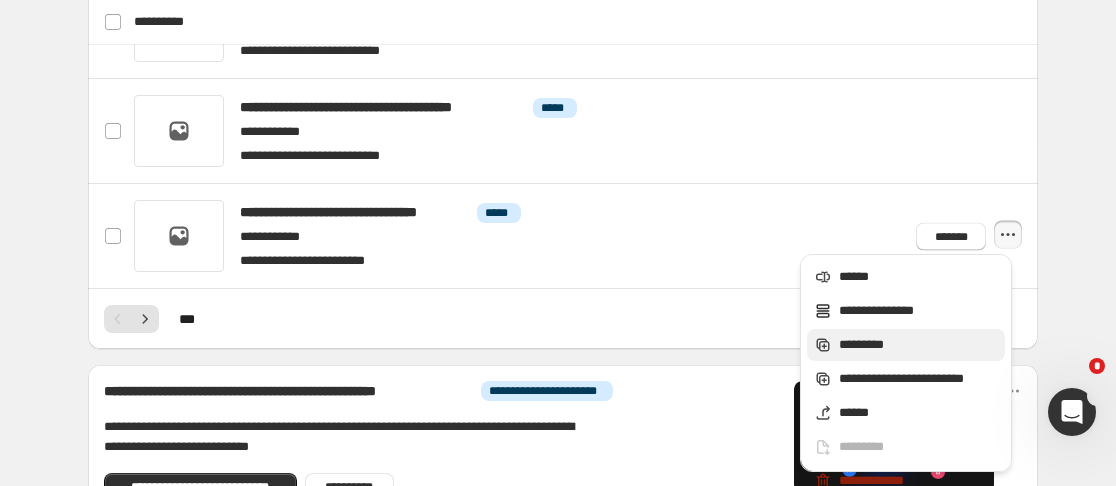 click on "*********" at bounding box center [919, 345] 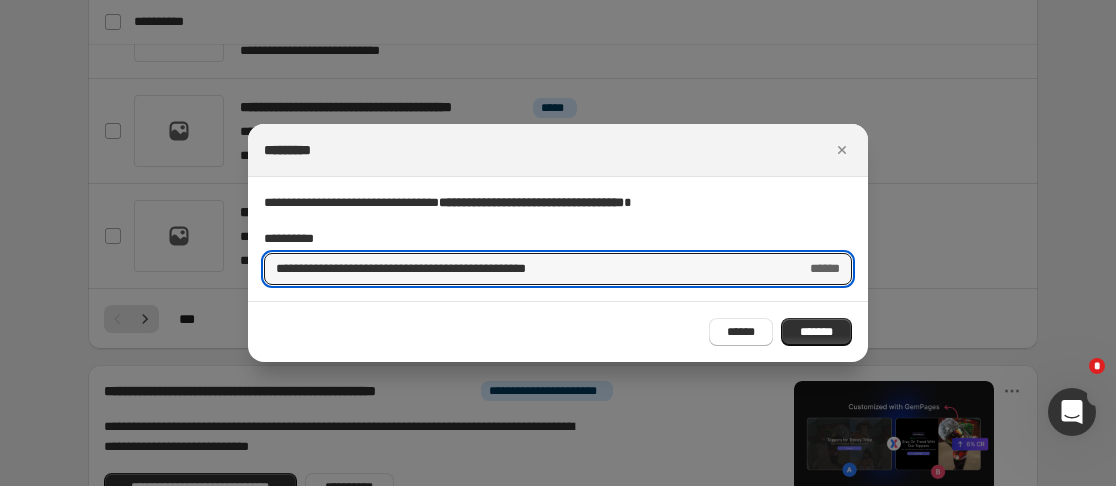 drag, startPoint x: 331, startPoint y: 270, endPoint x: 213, endPoint y: 278, distance: 118.270874 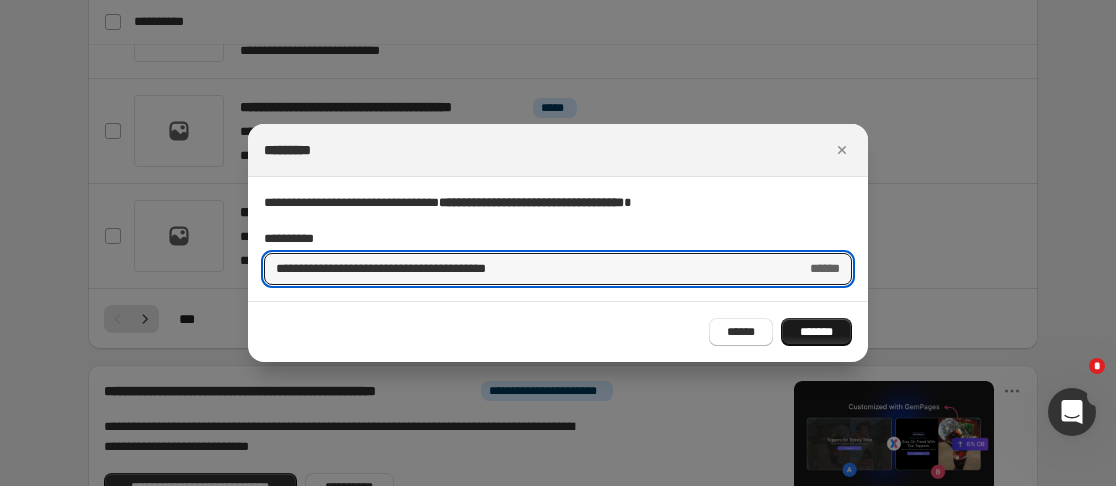 type on "**********" 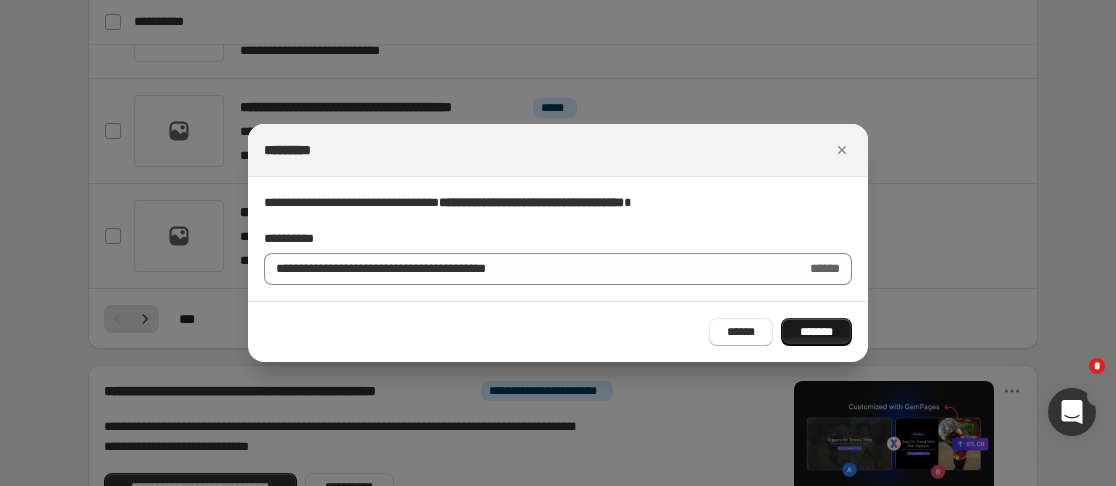 click on "*******" at bounding box center (816, 332) 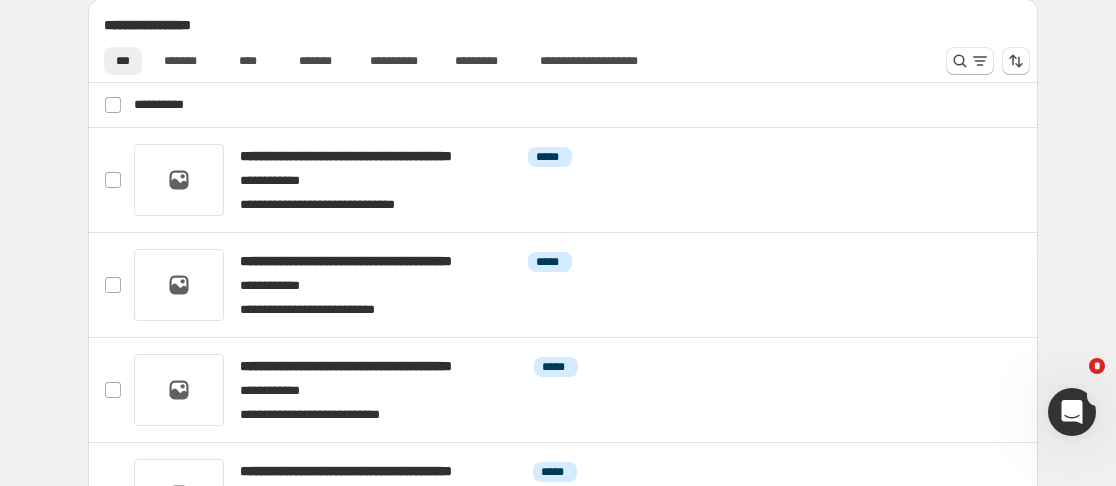 scroll, scrollTop: 845, scrollLeft: 0, axis: vertical 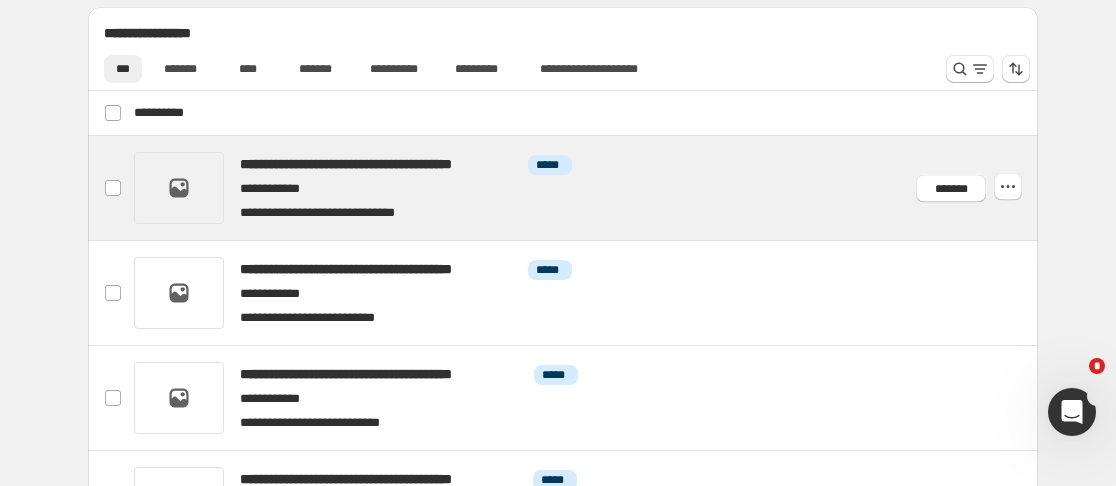 click at bounding box center (587, 188) 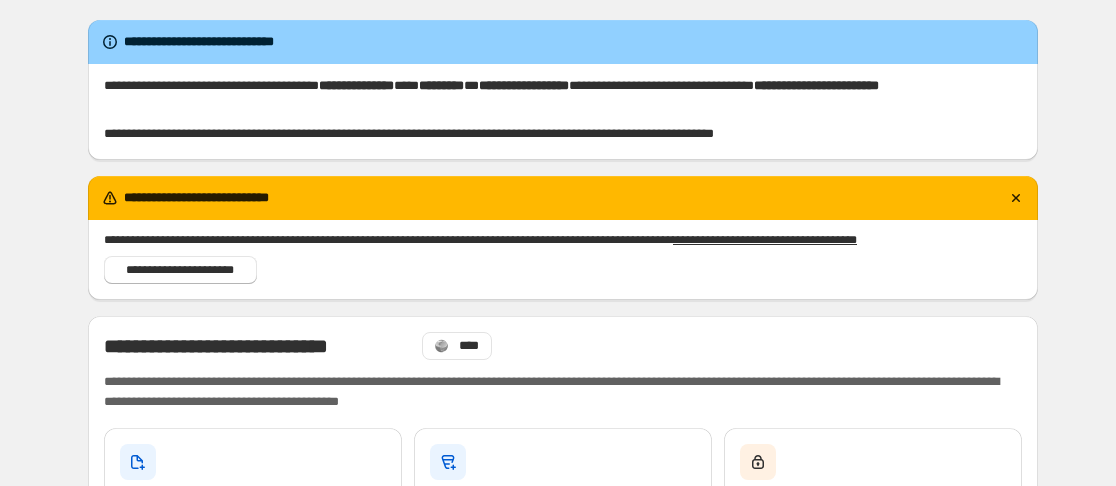 scroll, scrollTop: 0, scrollLeft: 0, axis: both 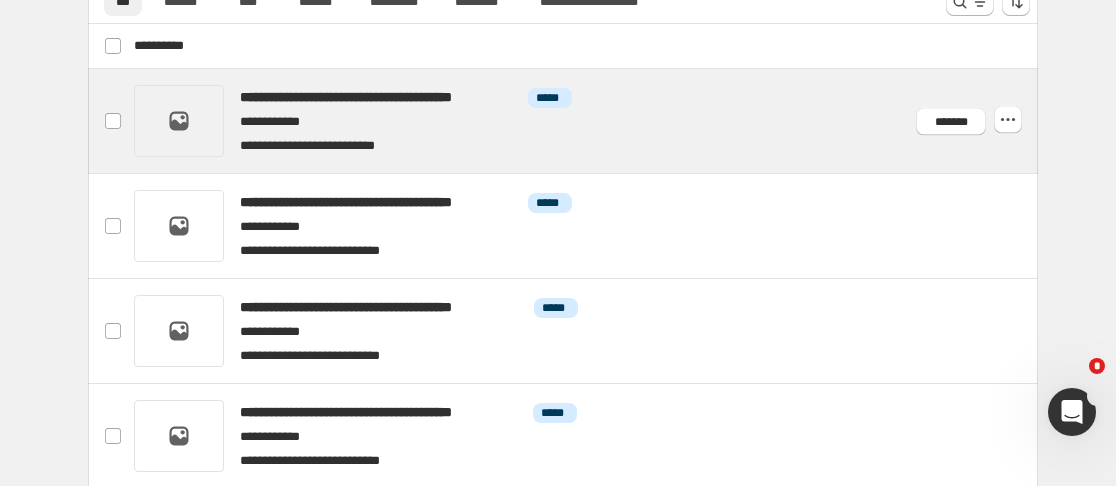 click at bounding box center (587, 121) 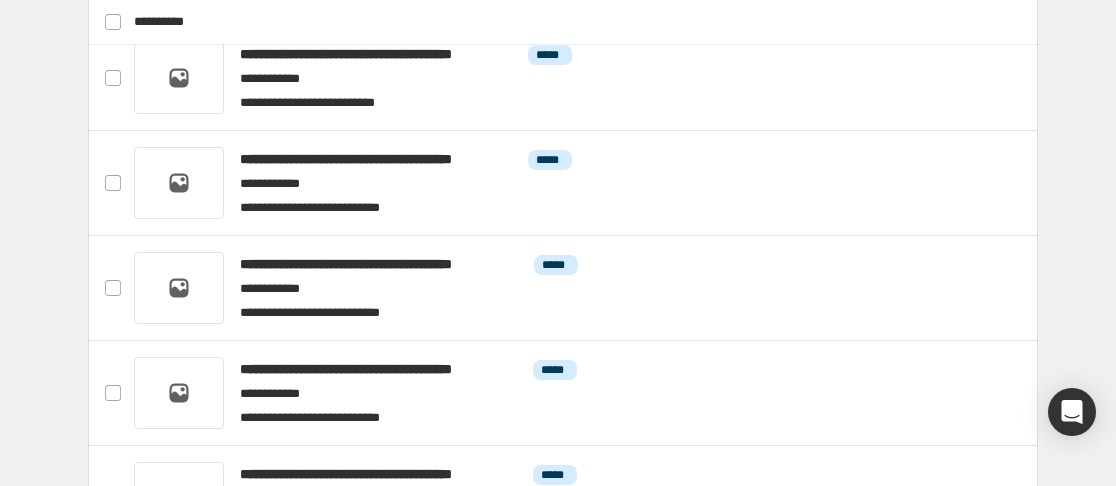 scroll, scrollTop: 957, scrollLeft: 0, axis: vertical 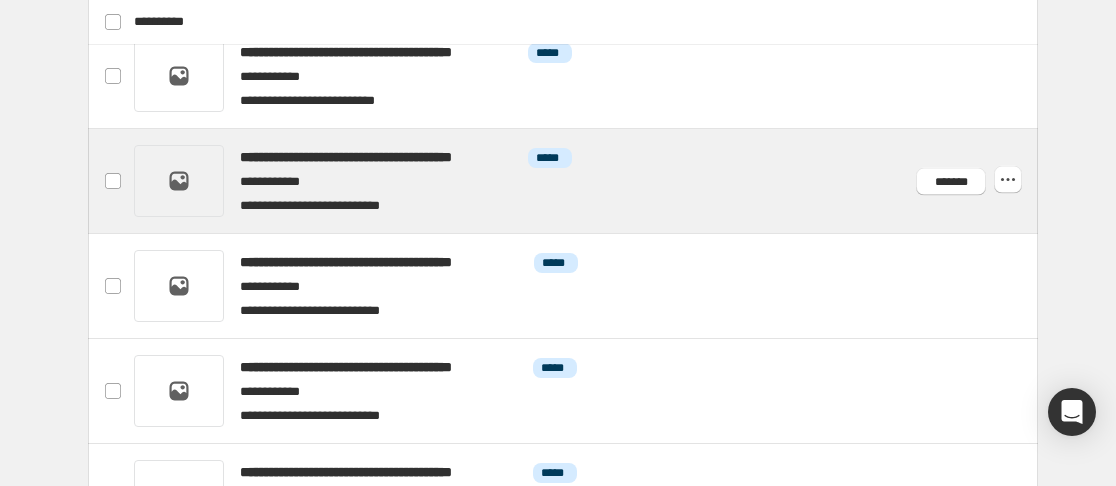 click at bounding box center [587, 181] 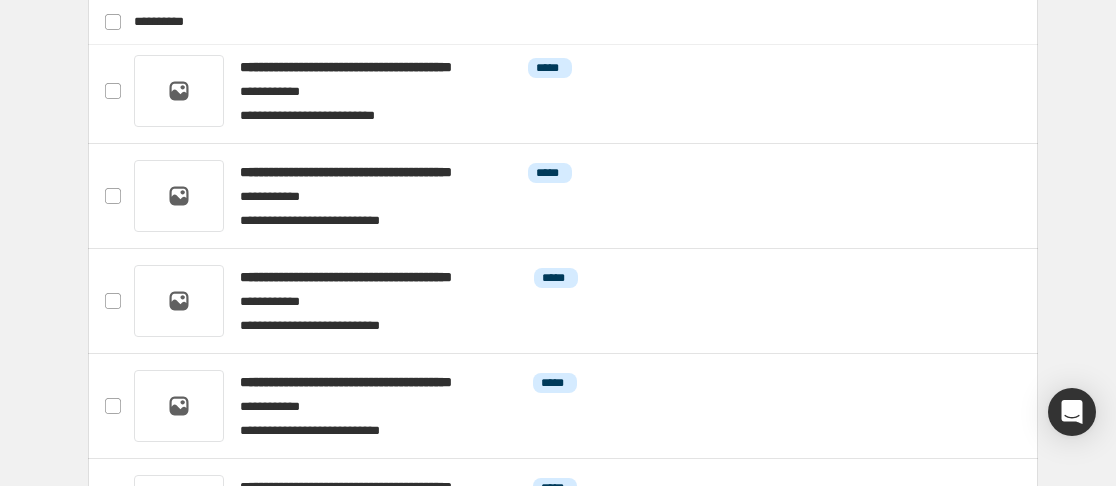 scroll, scrollTop: 943, scrollLeft: 0, axis: vertical 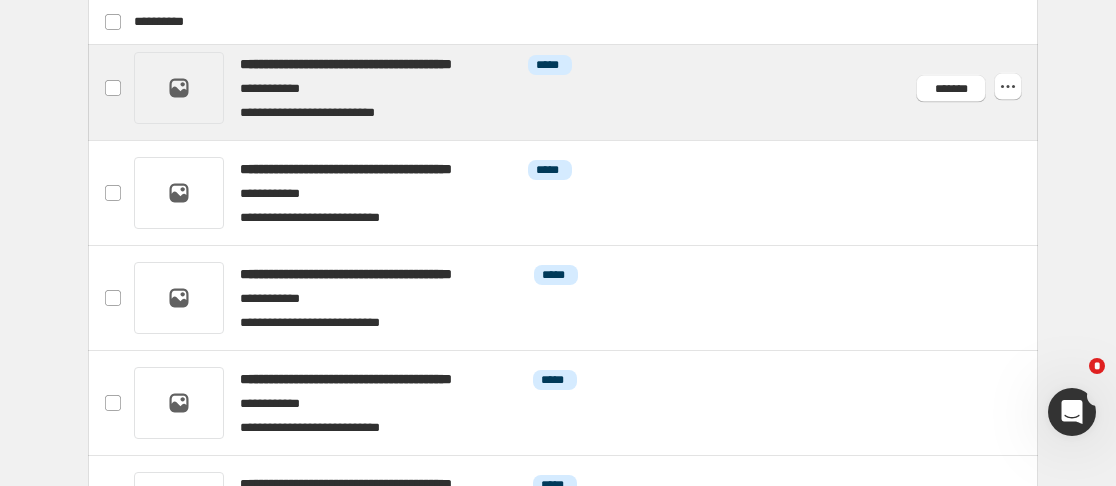 click at bounding box center [587, 88] 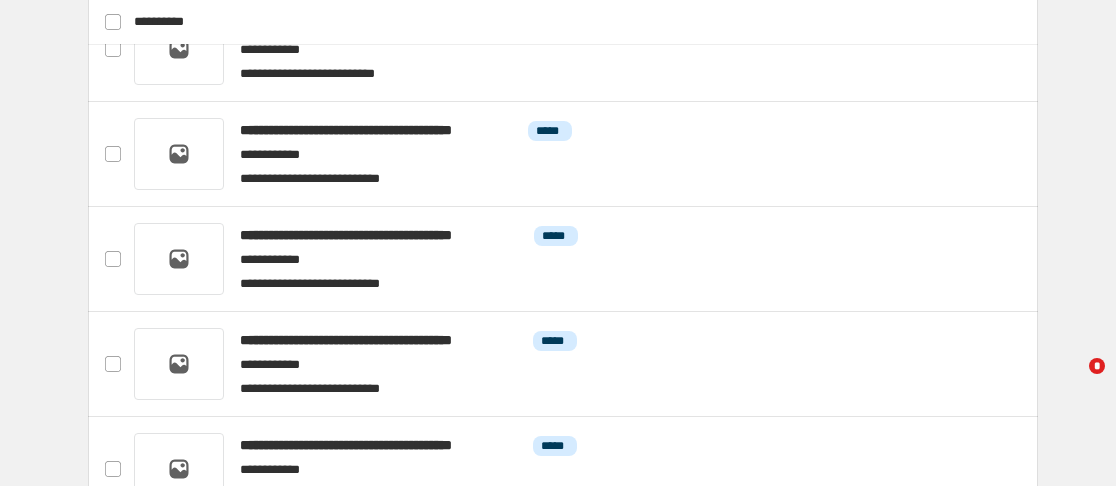 scroll, scrollTop: 1139, scrollLeft: 0, axis: vertical 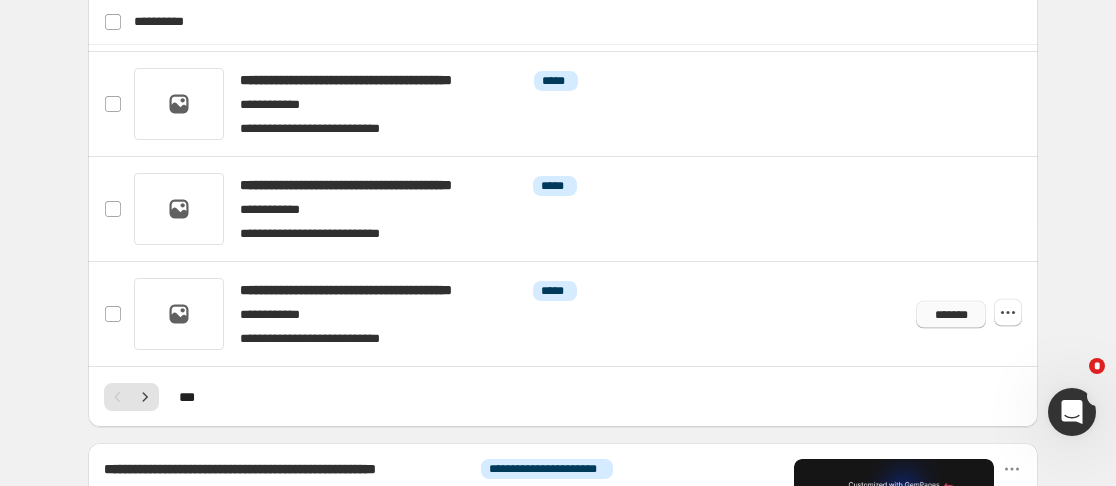 click on "*******" at bounding box center [951, 314] 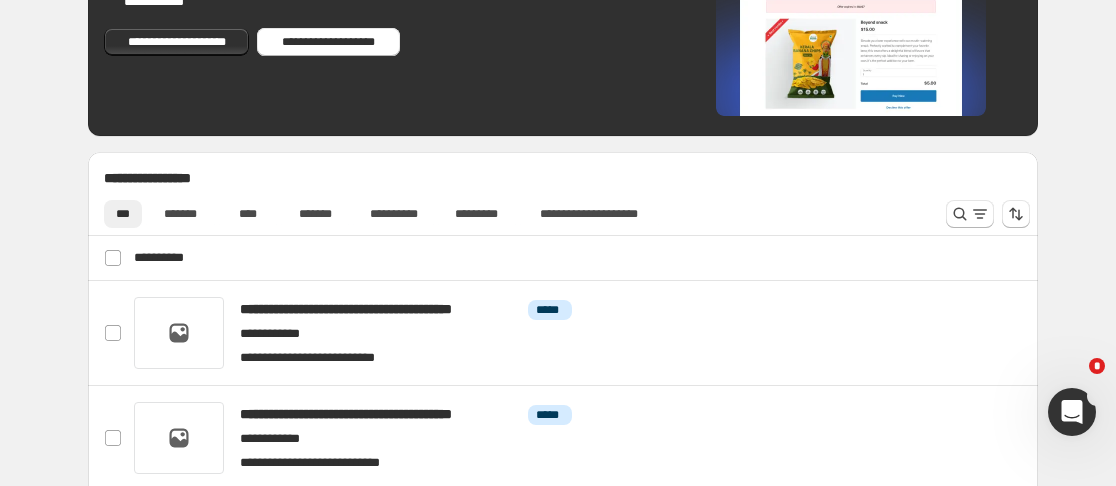 scroll, scrollTop: 676, scrollLeft: 0, axis: vertical 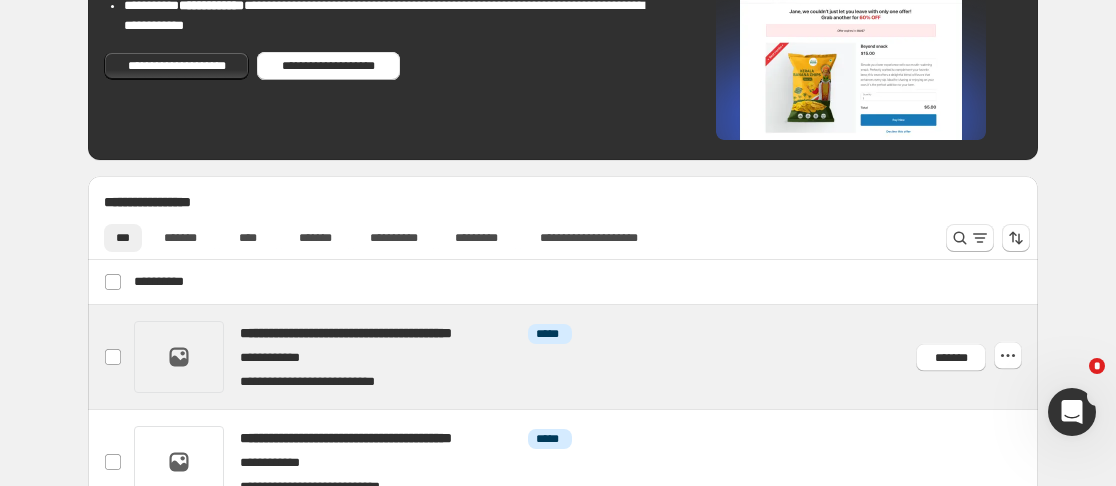 click at bounding box center [587, 357] 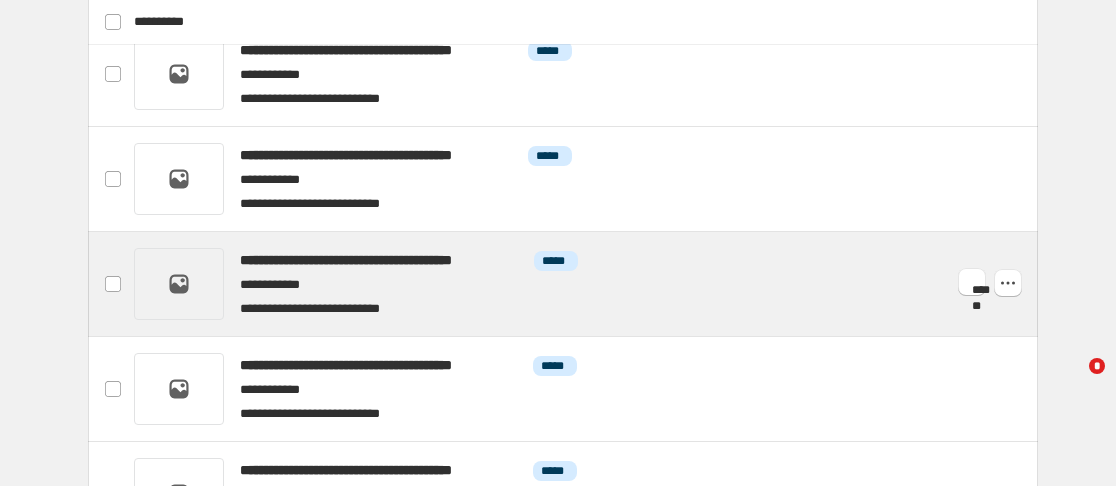 scroll, scrollTop: 961, scrollLeft: 0, axis: vertical 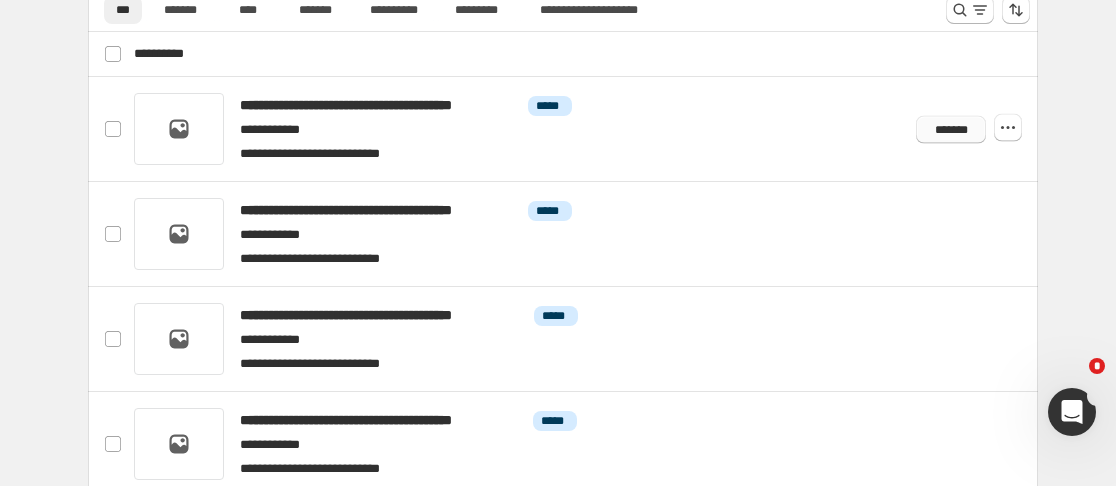 click on "*******" at bounding box center (951, 129) 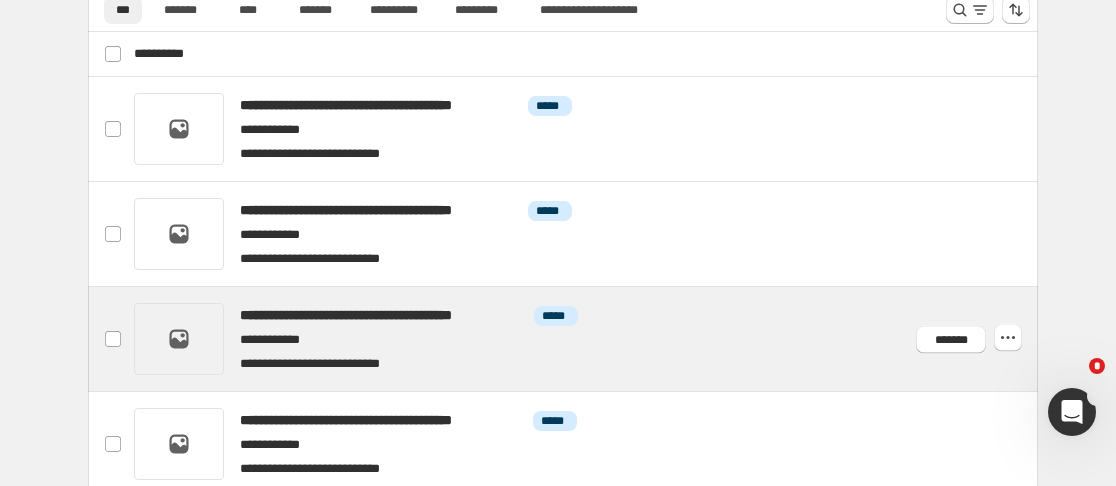 click at bounding box center [587, 339] 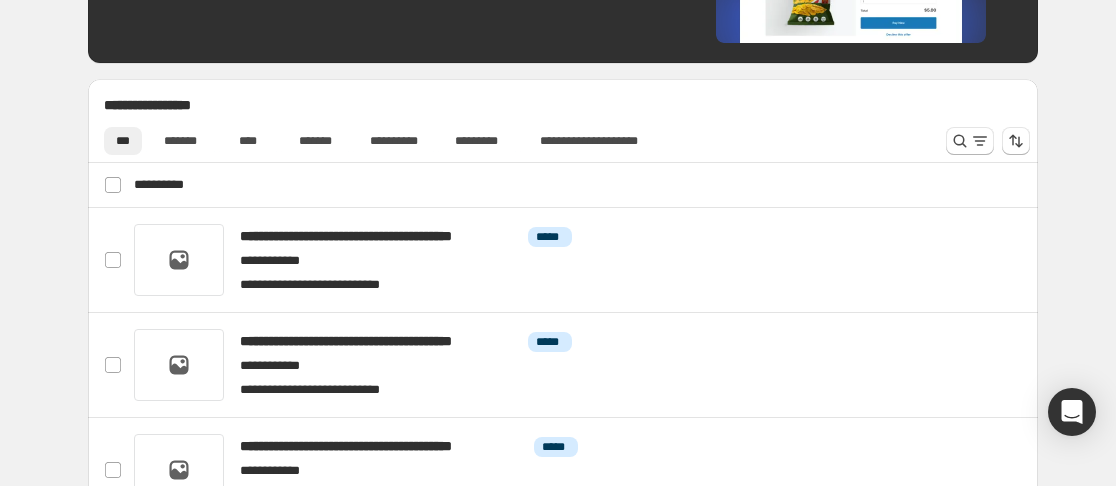 scroll, scrollTop: 777, scrollLeft: 0, axis: vertical 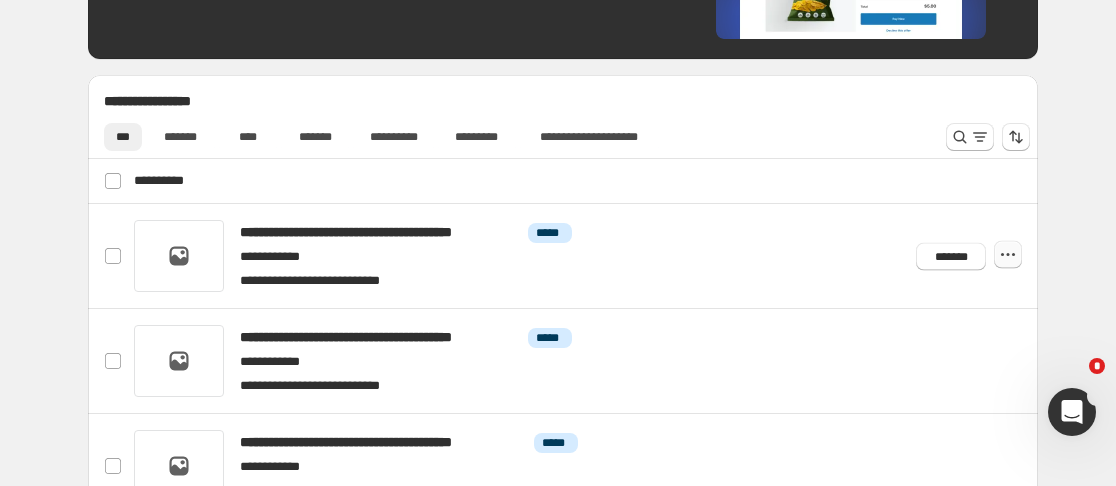 click 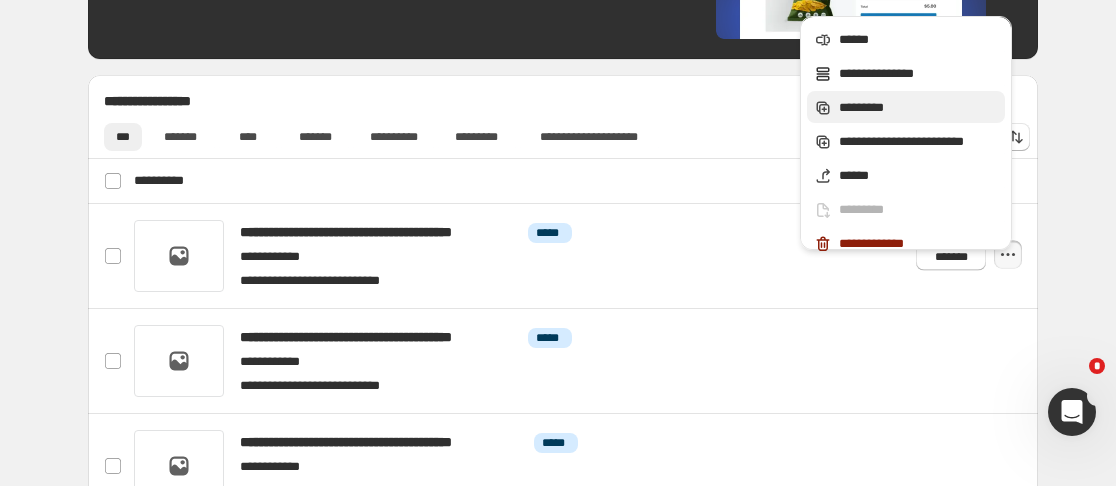 click on "*********" at bounding box center [919, 108] 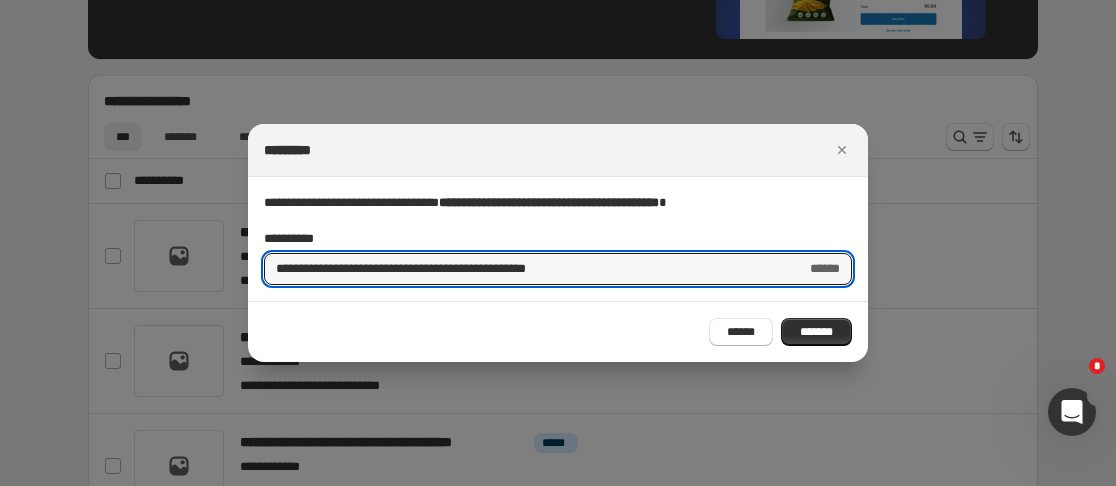 drag, startPoint x: 326, startPoint y: 270, endPoint x: 218, endPoint y: 265, distance: 108.11568 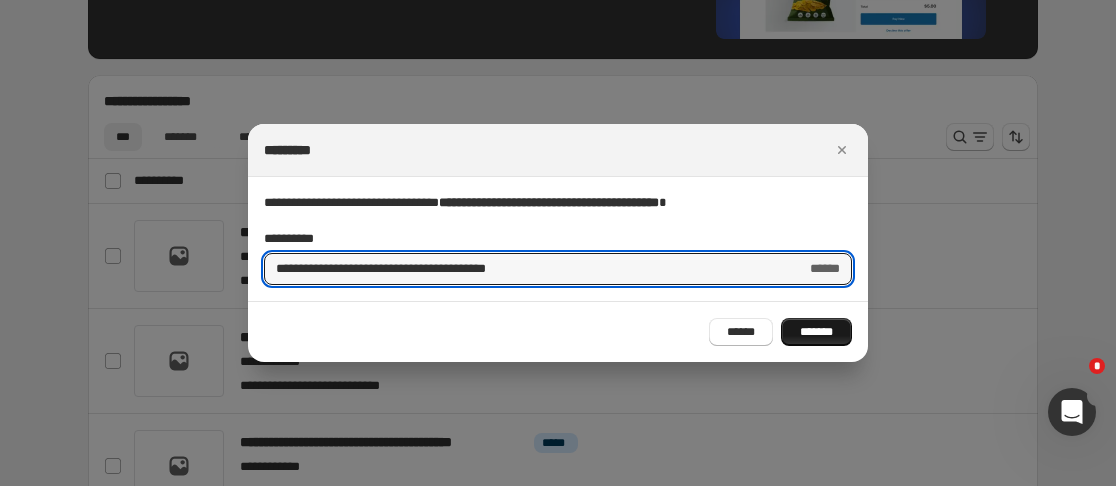 type on "**********" 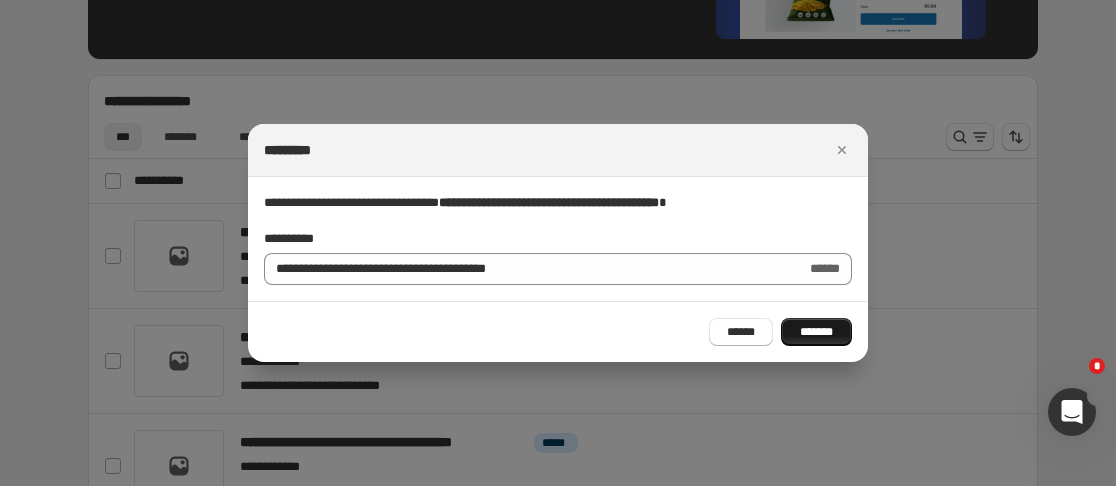 click on "*******" at bounding box center [816, 332] 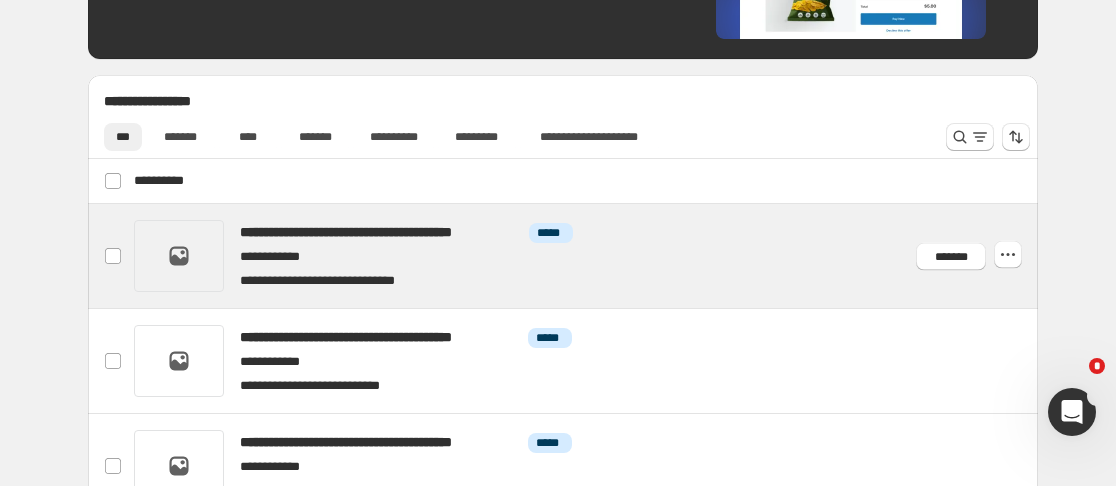 click at bounding box center (587, 256) 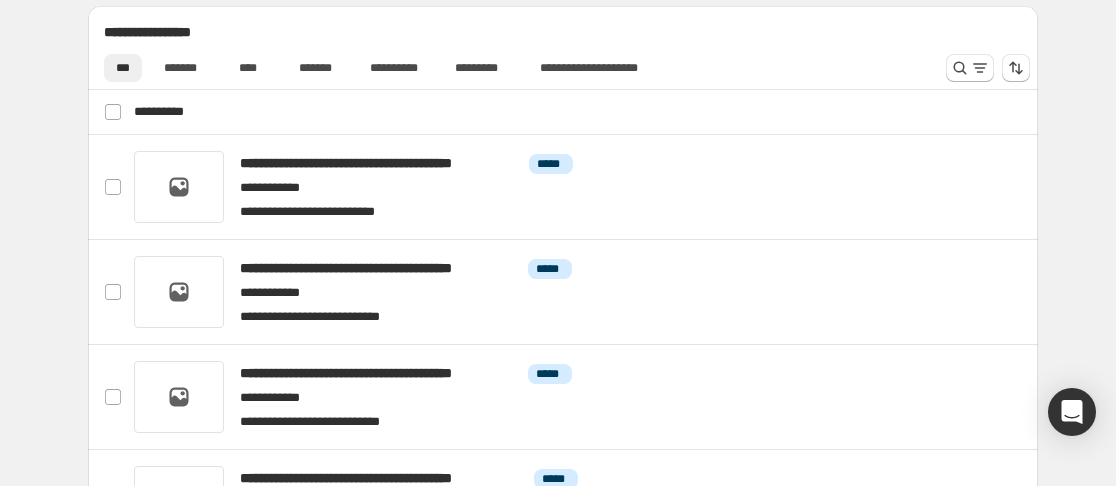 scroll, scrollTop: 856, scrollLeft: 0, axis: vertical 